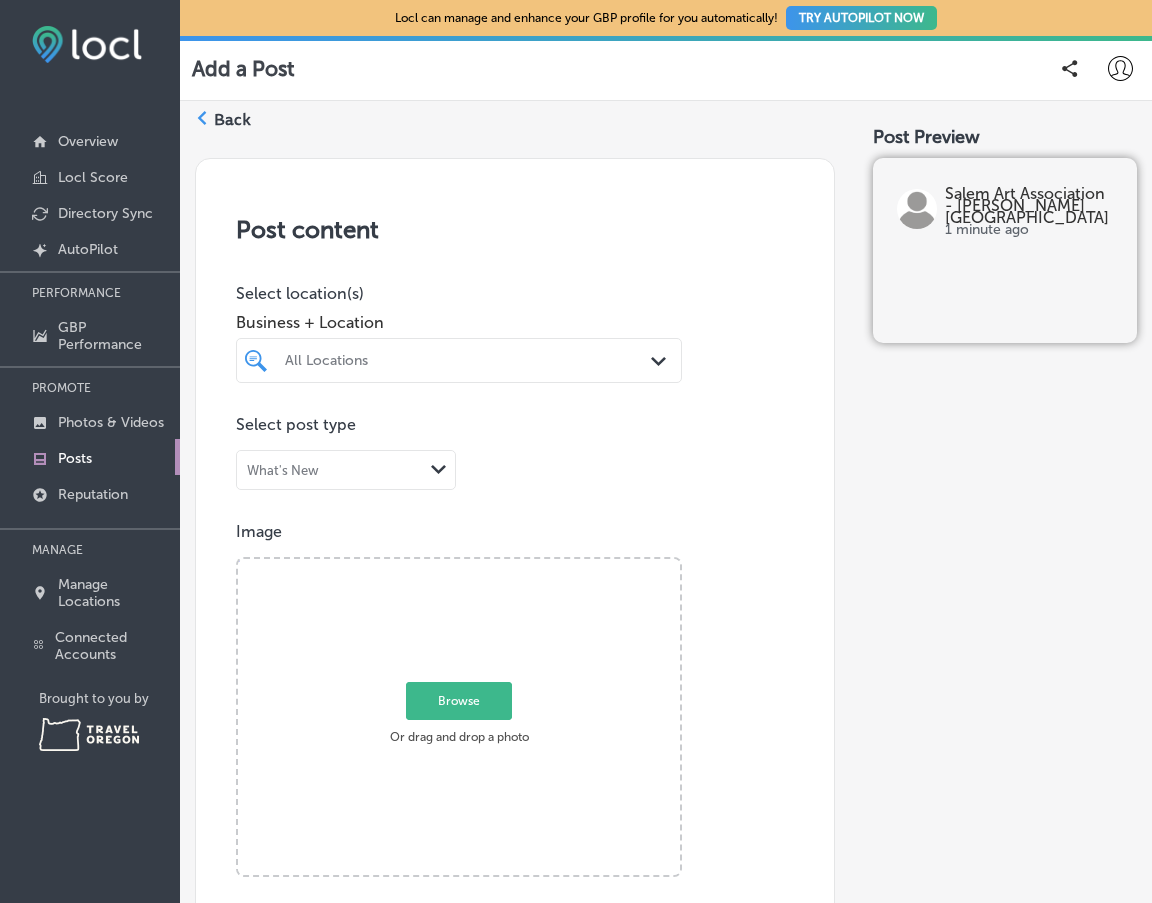 scroll, scrollTop: 0, scrollLeft: 0, axis: both 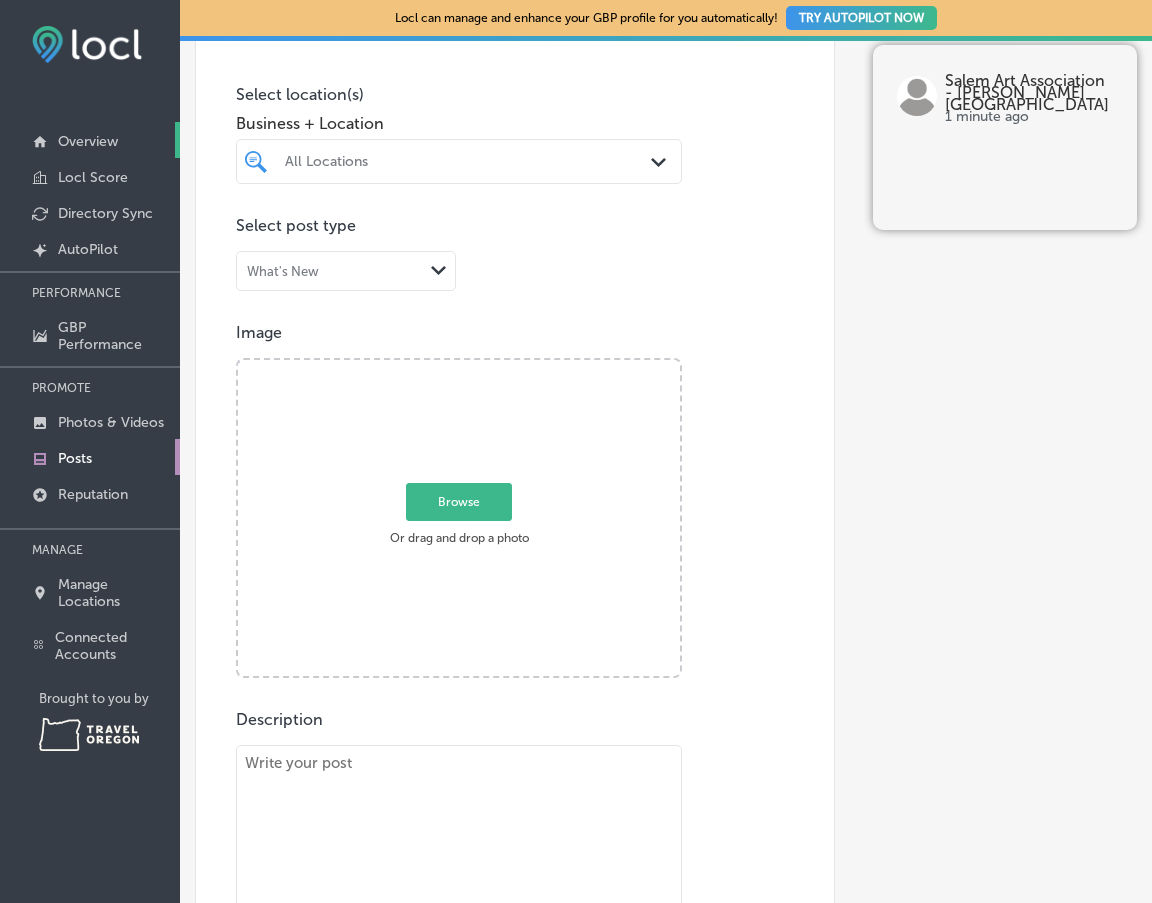 click on "Overview" at bounding box center (90, 140) 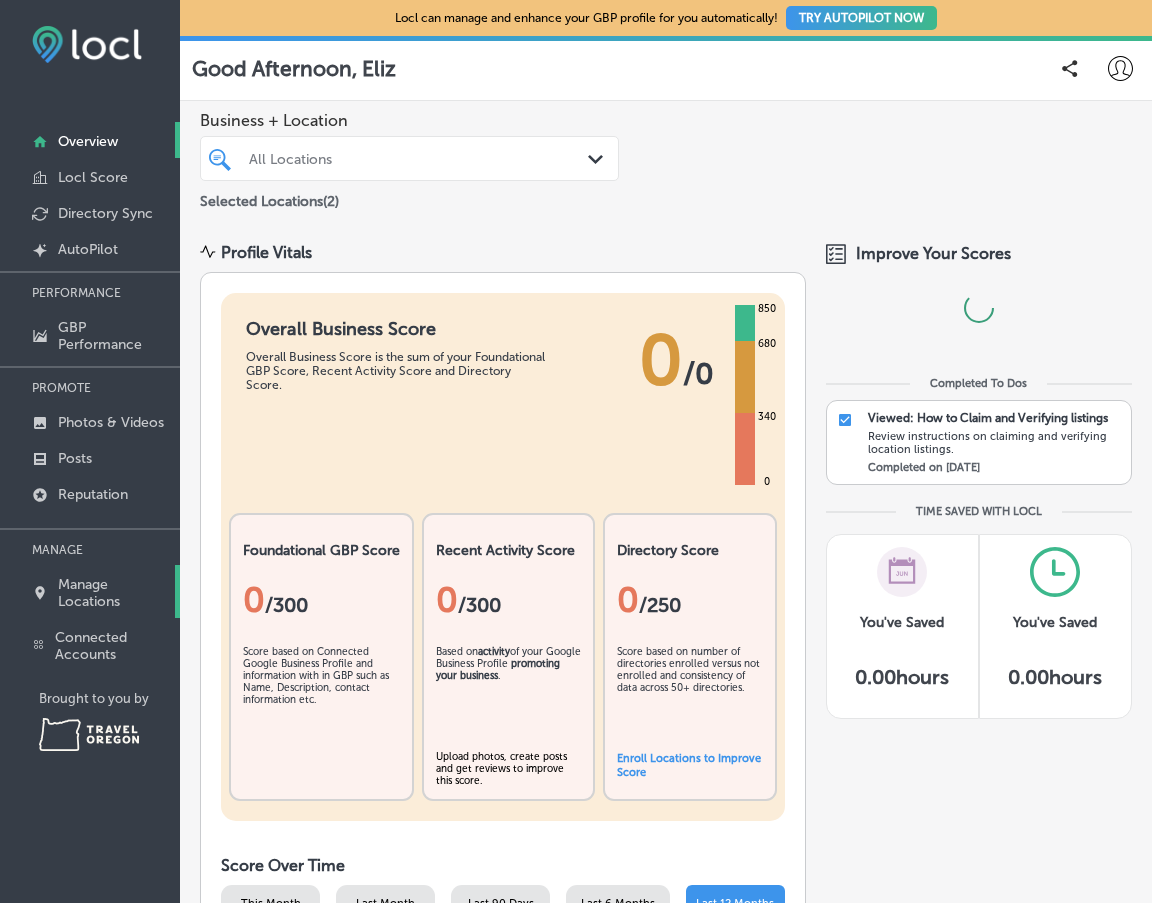 click on "Manage Locations" at bounding box center (114, 593) 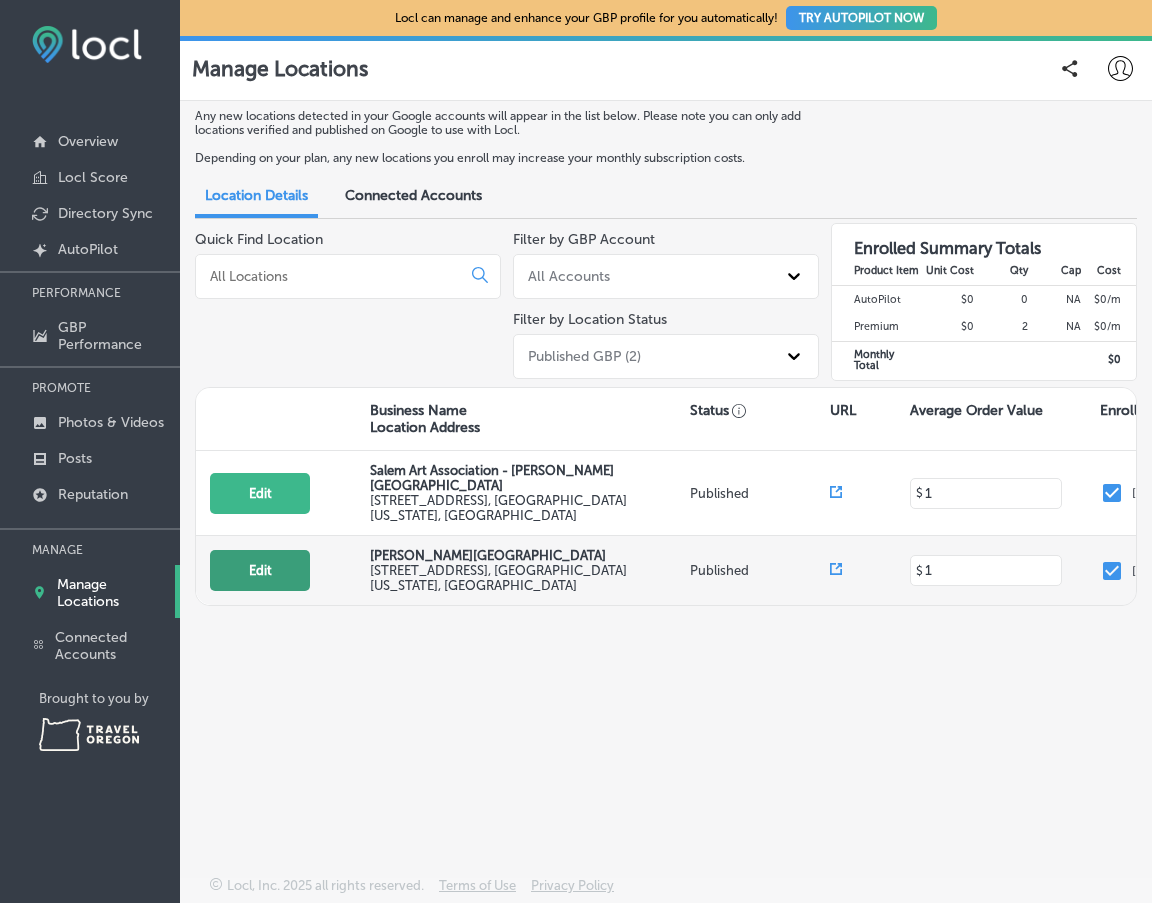 click on "Edit" at bounding box center (260, 570) 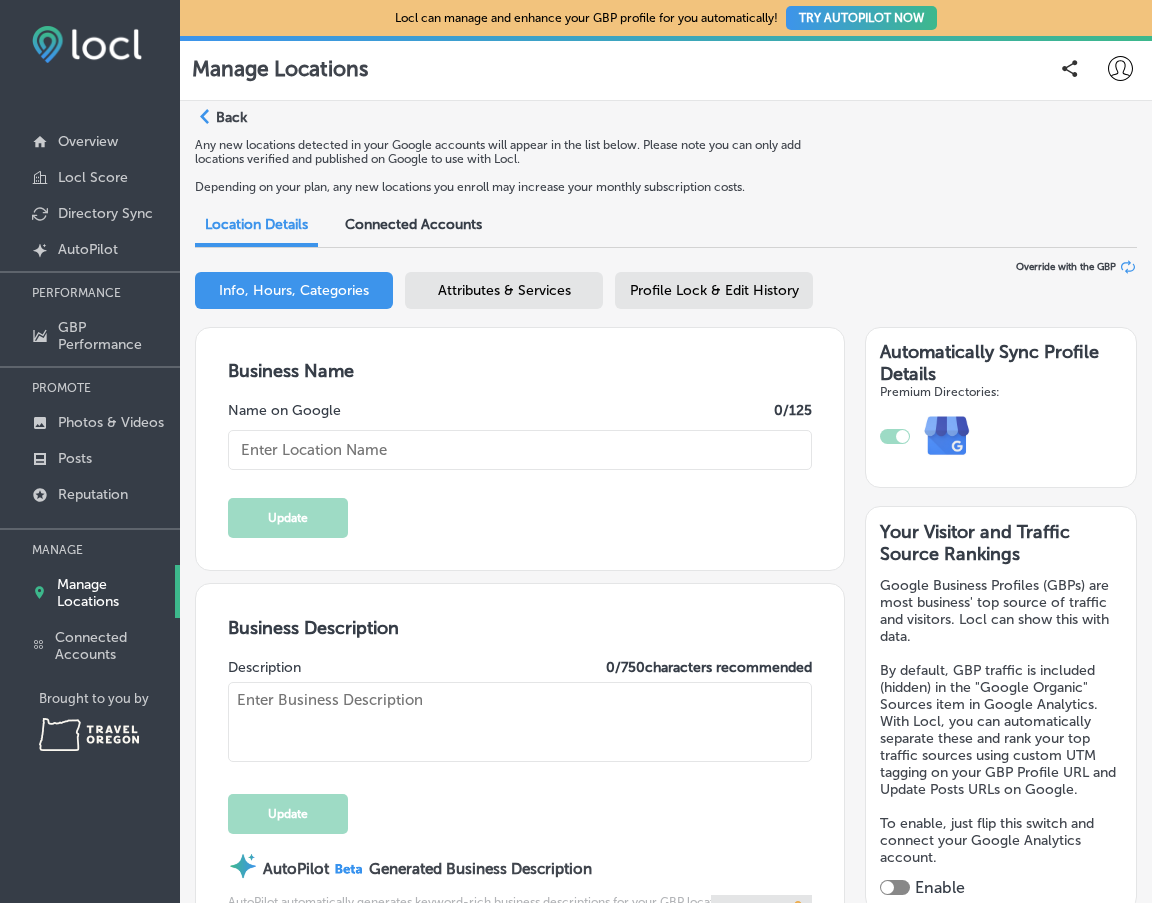 type on "[PERSON_NAME][GEOGRAPHIC_DATA]" 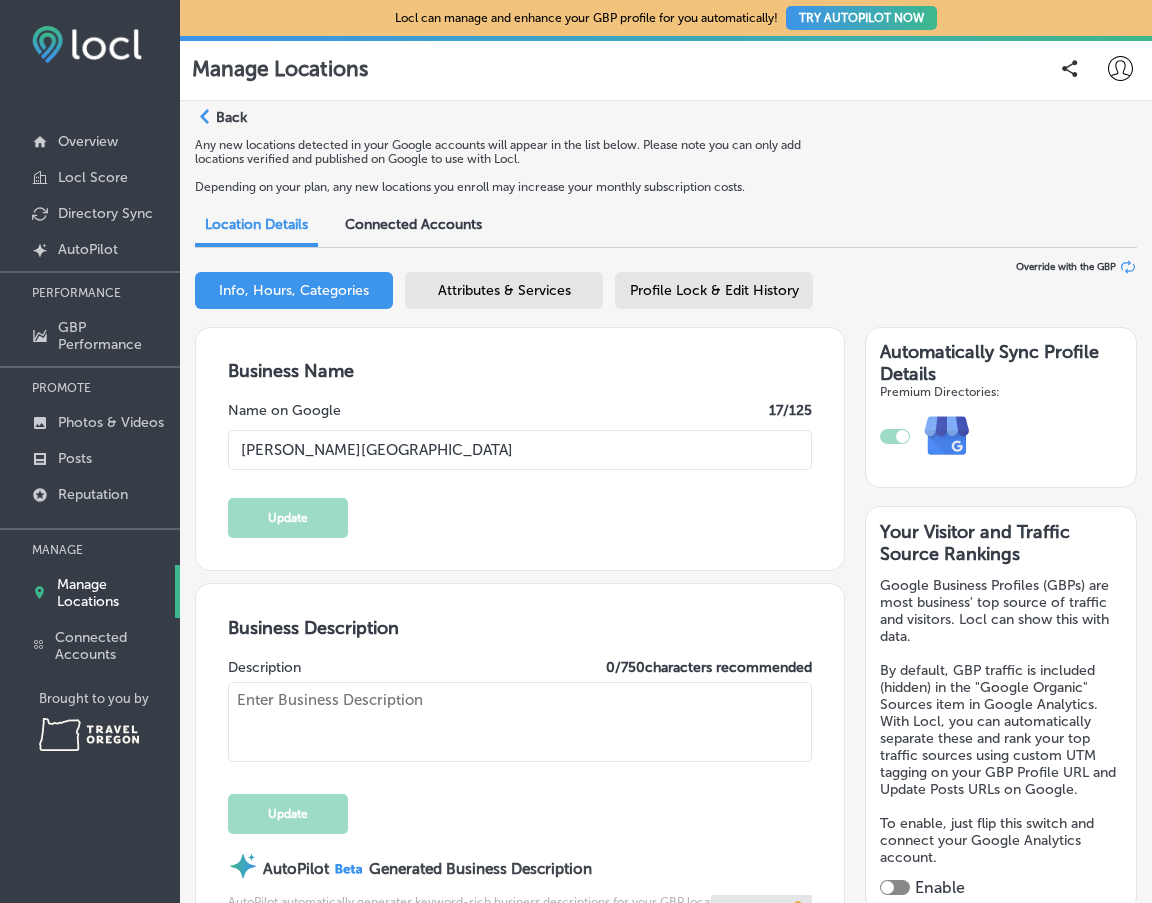 type on "[STREET_ADDRESS]" 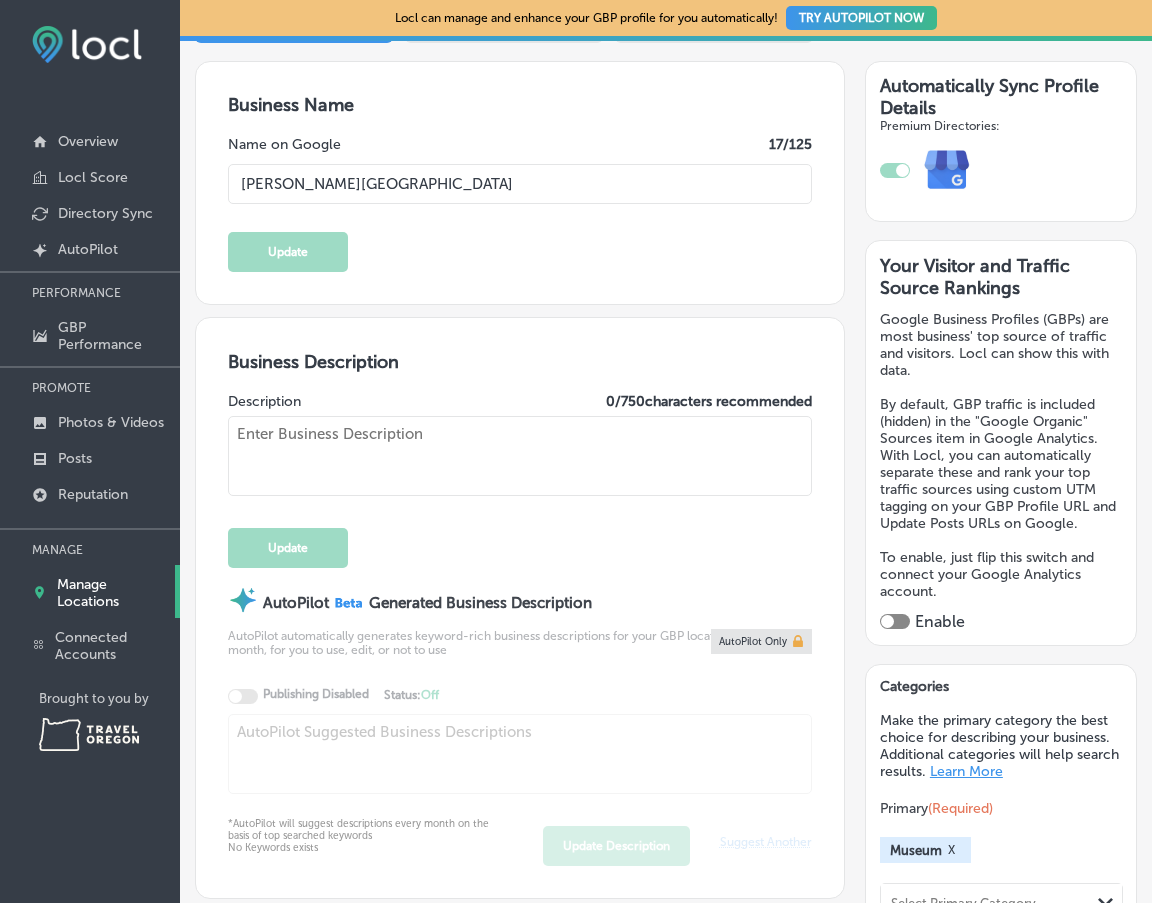 scroll, scrollTop: 0, scrollLeft: 0, axis: both 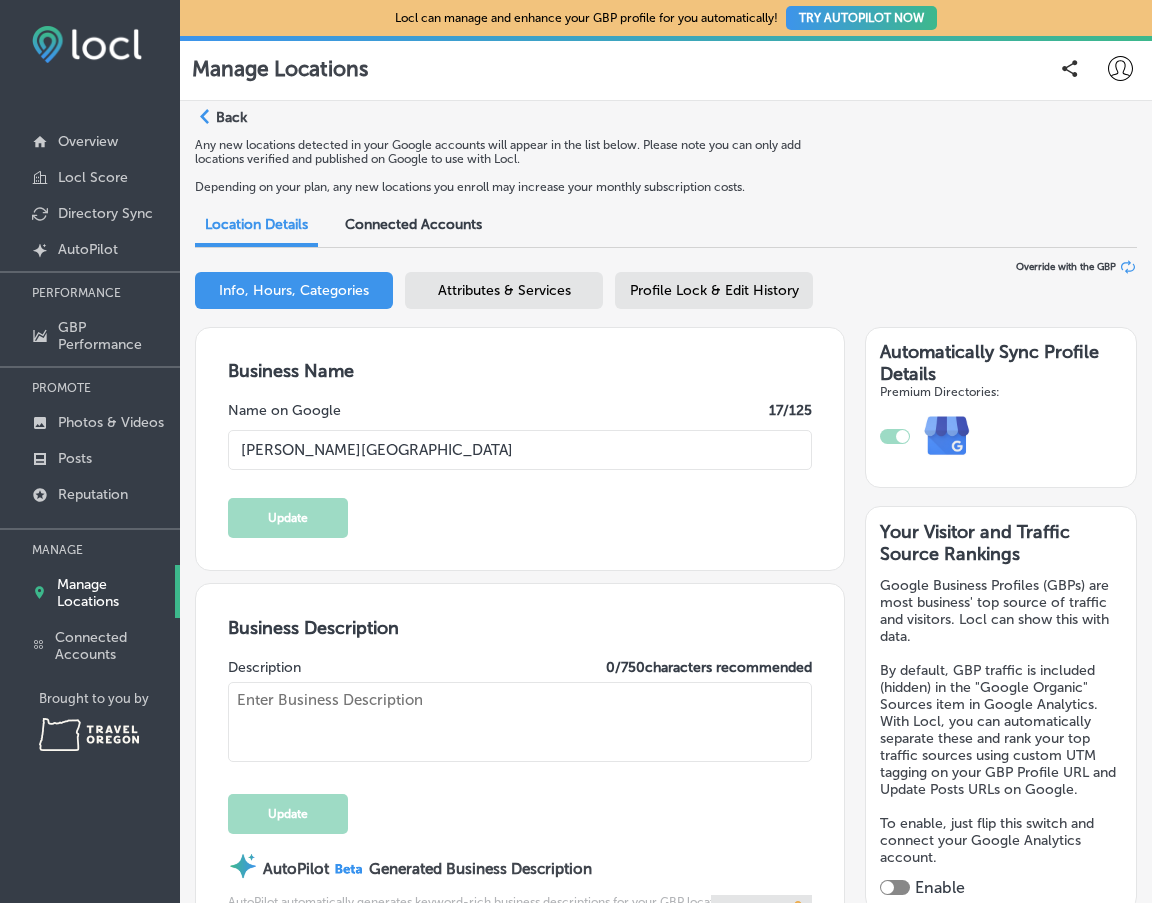 click on "Business Description" at bounding box center (520, 628) 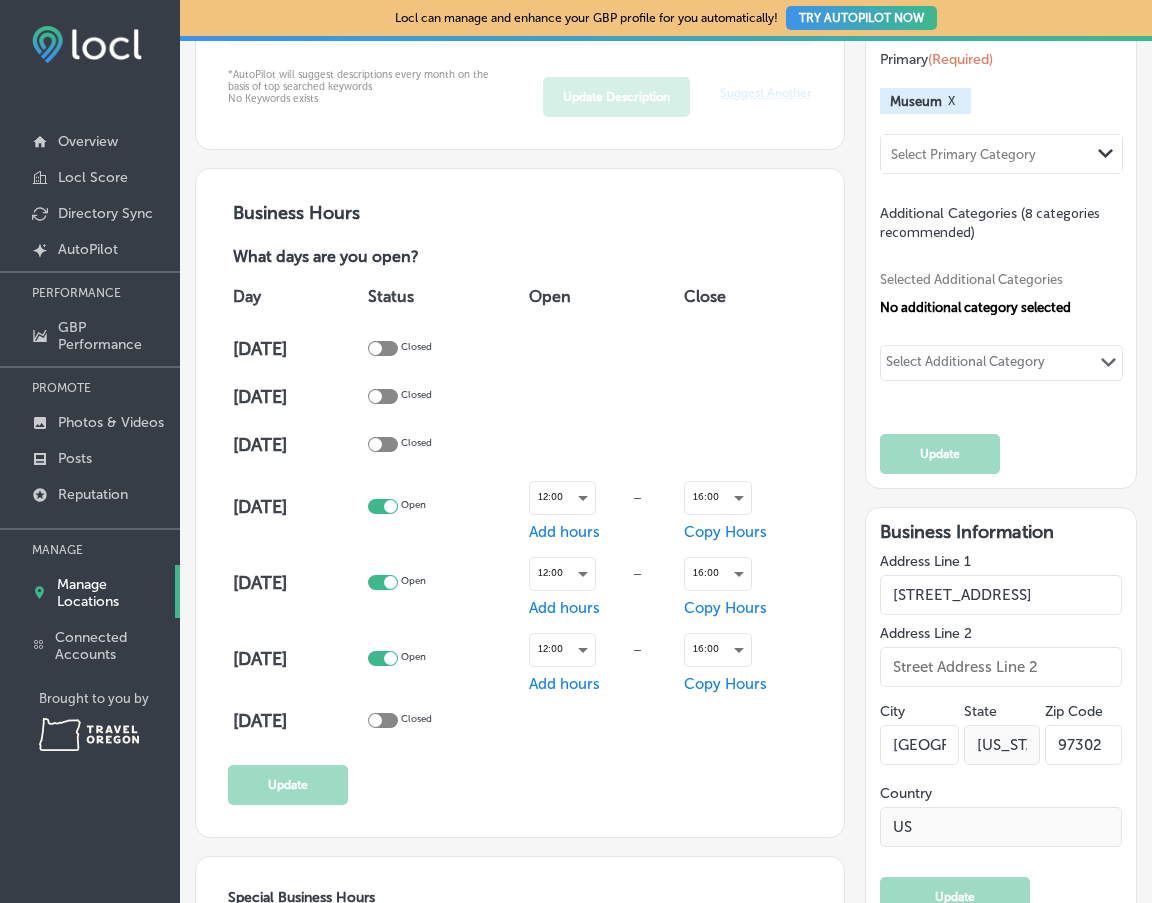 scroll, scrollTop: 1193, scrollLeft: 0, axis: vertical 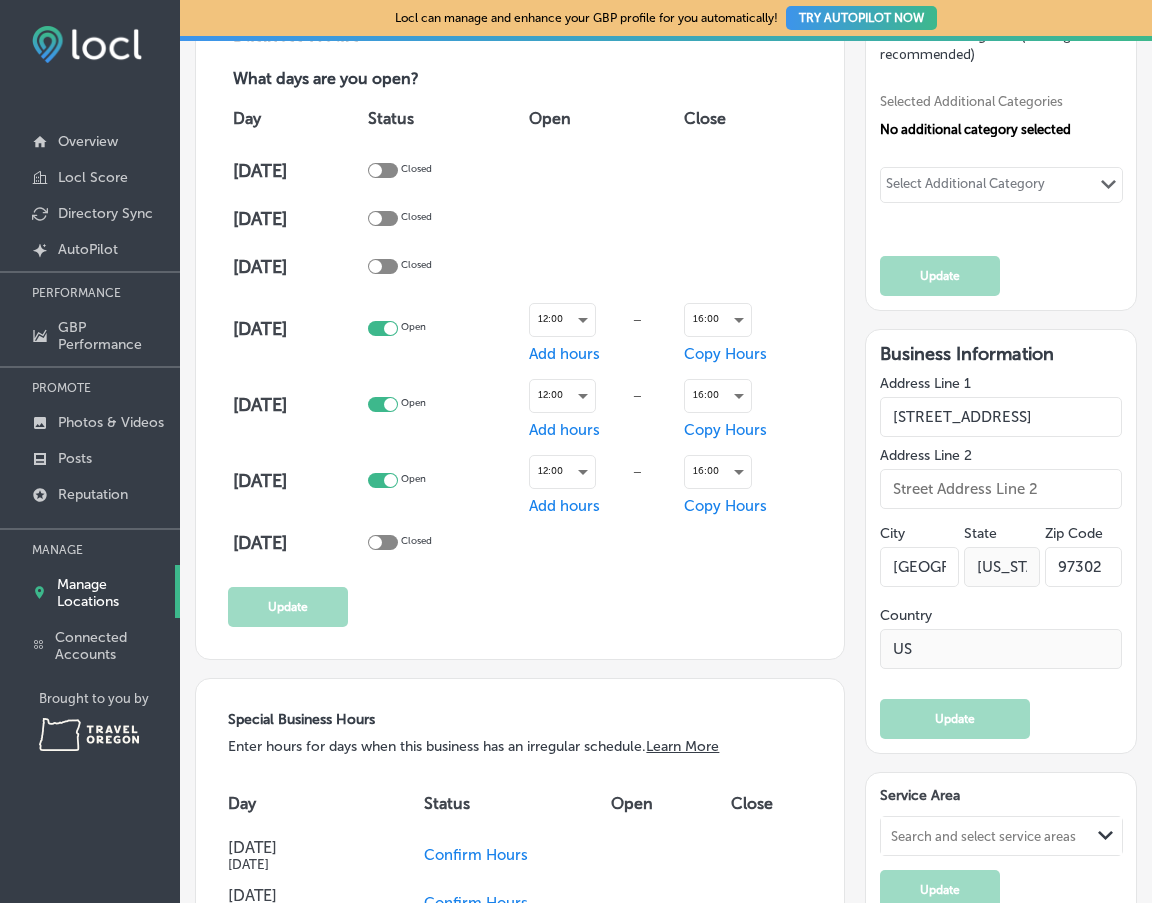 click on "Select Additional Category
Path
Created with Sketch." at bounding box center [1001, 185] 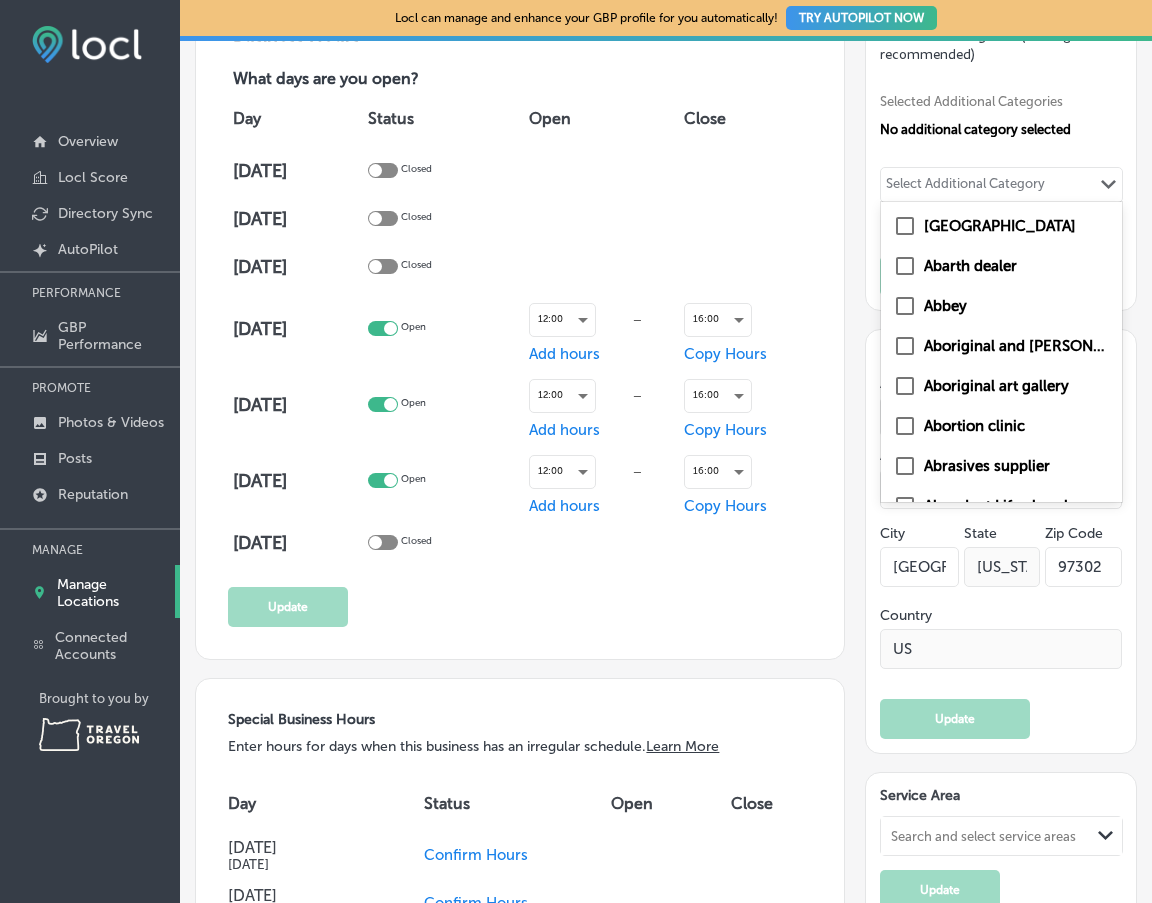 click on "Categories Make the primary category the best choice for describing your business. Additional categories will help search results.   Learn More Primary  (Required) Museum X Select Primary Category
Path
Created with Sketch.
Additional Categories     (8 categories recommended) Selected Additional Categories No additional category selected      option Aadhaar center focused, 1 of 100. 100 results available. Use Up and Down to choose options, press Enter to select the currently focused option, press Escape to exit the menu, press Tab to select the option and exit the menu. Select Additional Category
Path
Created with Sketch.
Aadhaar center Abarth dealer Abbey Aboriginal and [PERSON_NAME] [PERSON_NAME] Islander organisation Aboriginal art gallery Abortion clinic Abrasives supplier Abundant Life church Açaí shop Accountant" at bounding box center [1001, 24] 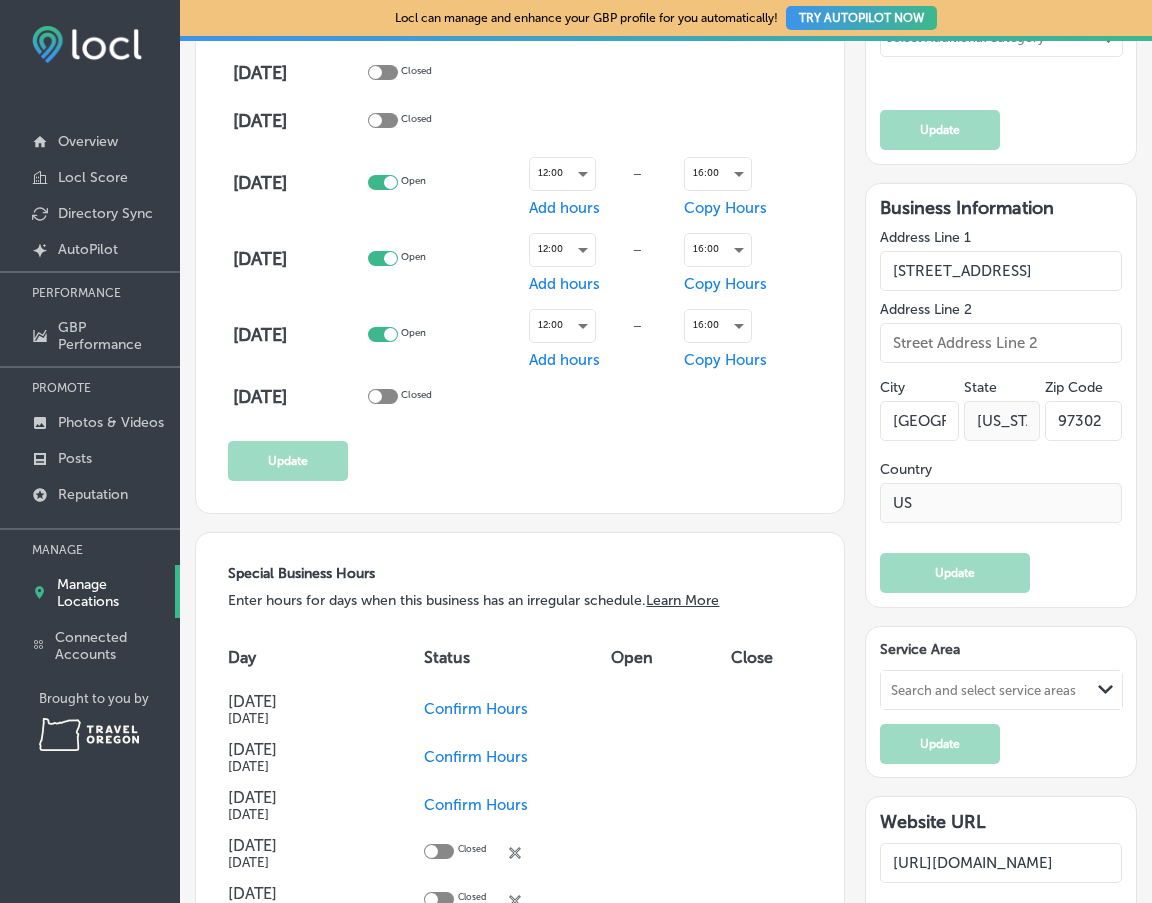 scroll, scrollTop: 1340, scrollLeft: 0, axis: vertical 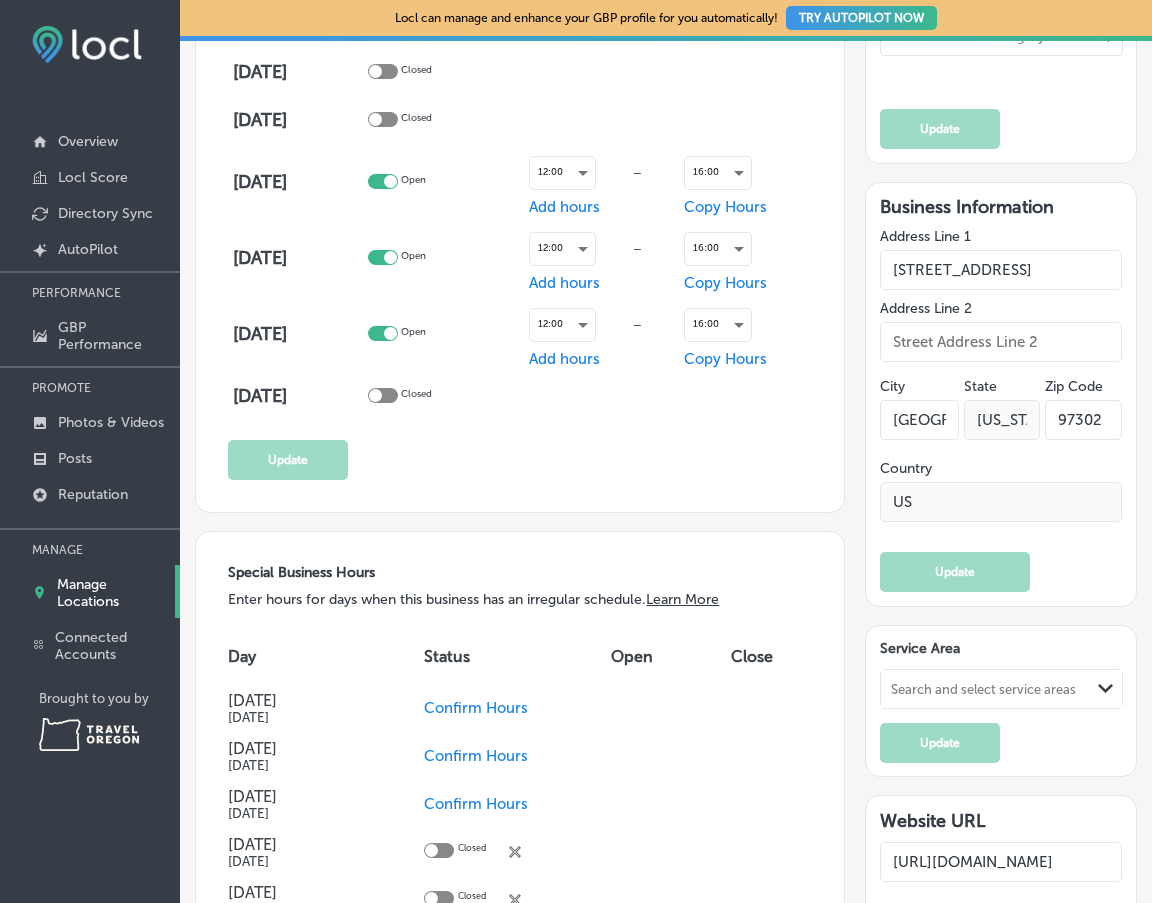 click on "97302" at bounding box center [1084, 420] 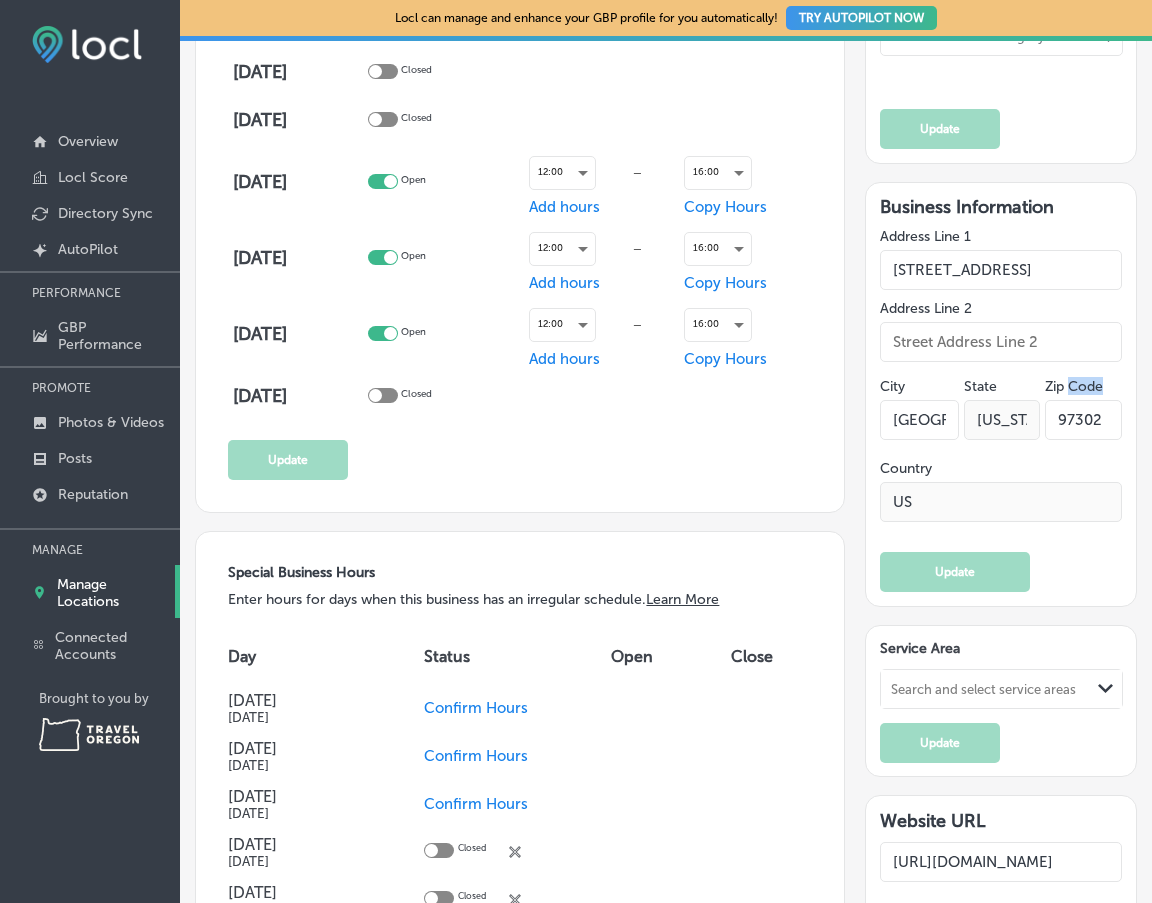 click on "Zip Code 97302" at bounding box center [1084, 413] 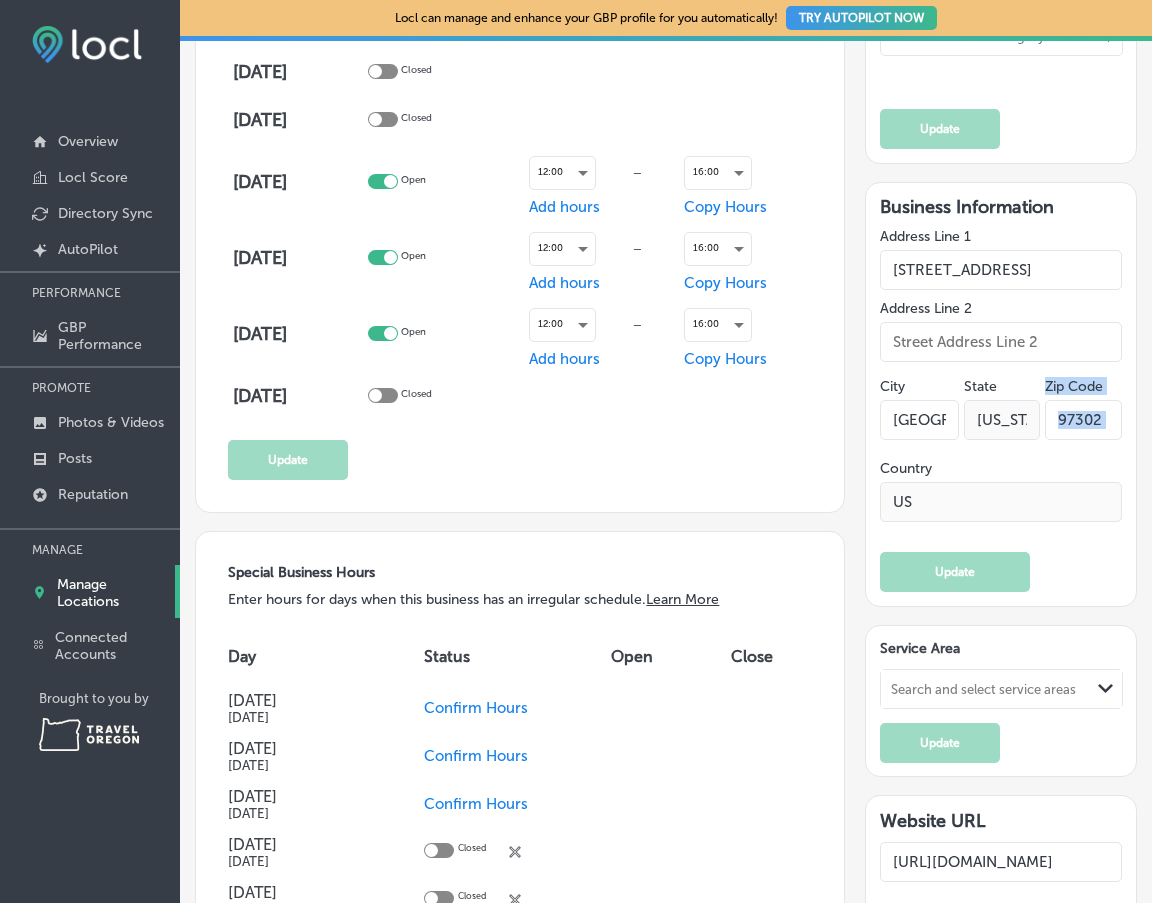 click on "Zip Code 97302" at bounding box center [1084, 413] 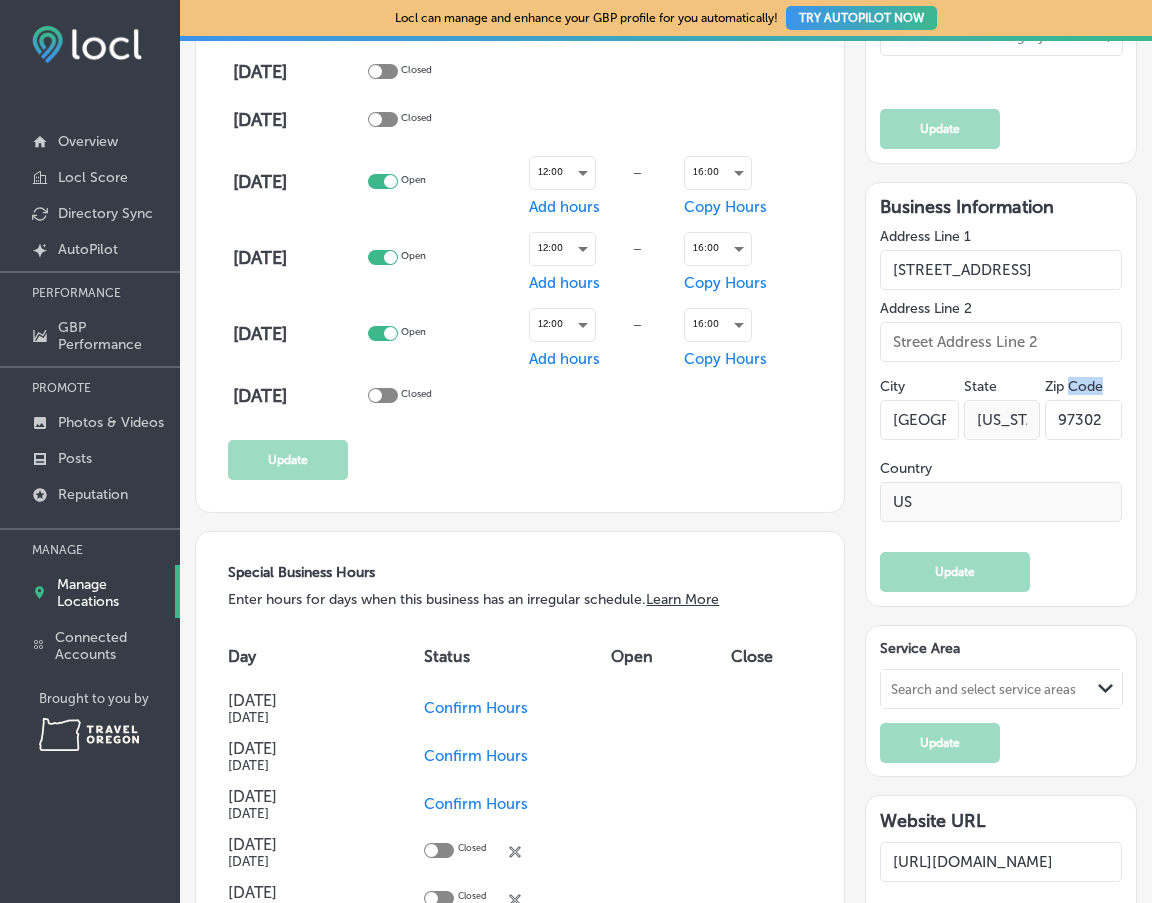 click on "Zip Code 97302" at bounding box center (1084, 413) 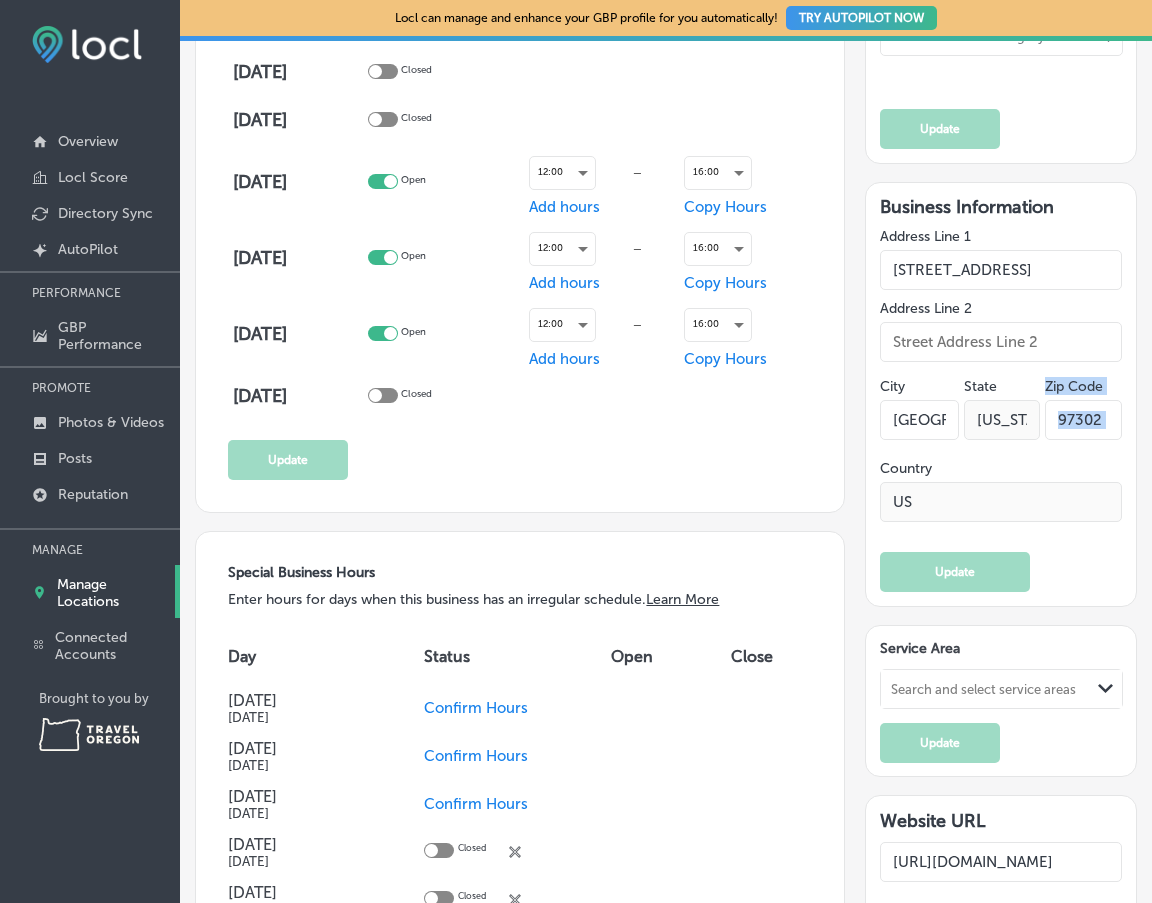 click on "Zip Code 97302" at bounding box center [1084, 413] 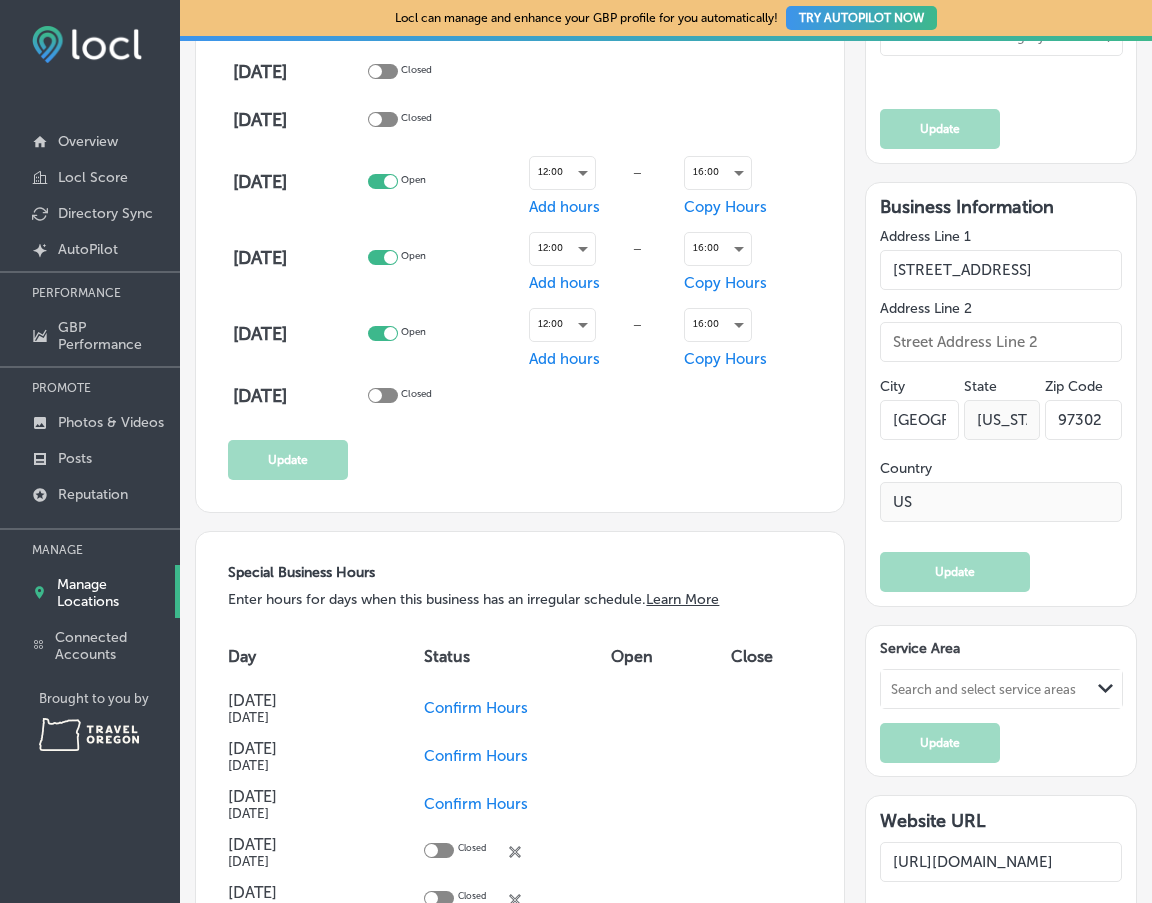 click on "Zip Code 97302" at bounding box center [1084, 413] 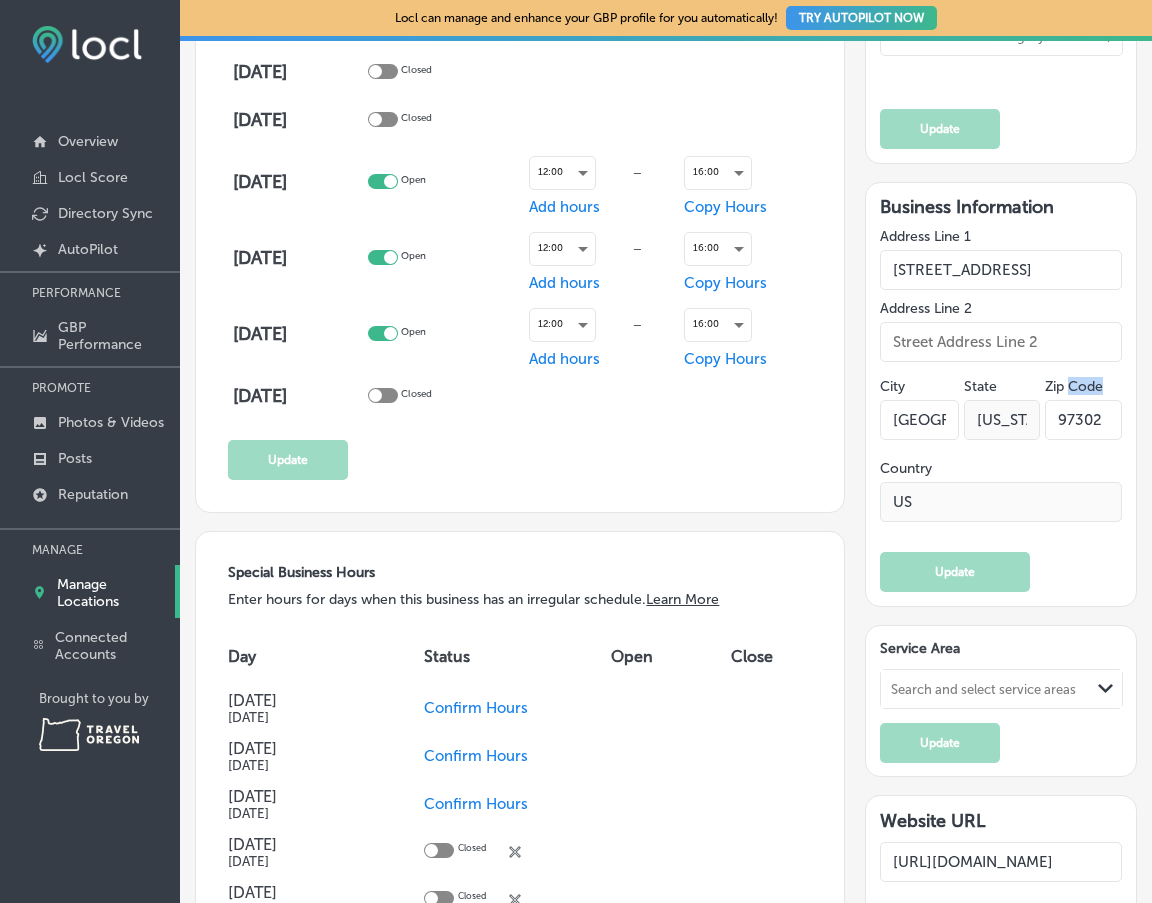 click on "Zip Code 97302" at bounding box center [1084, 413] 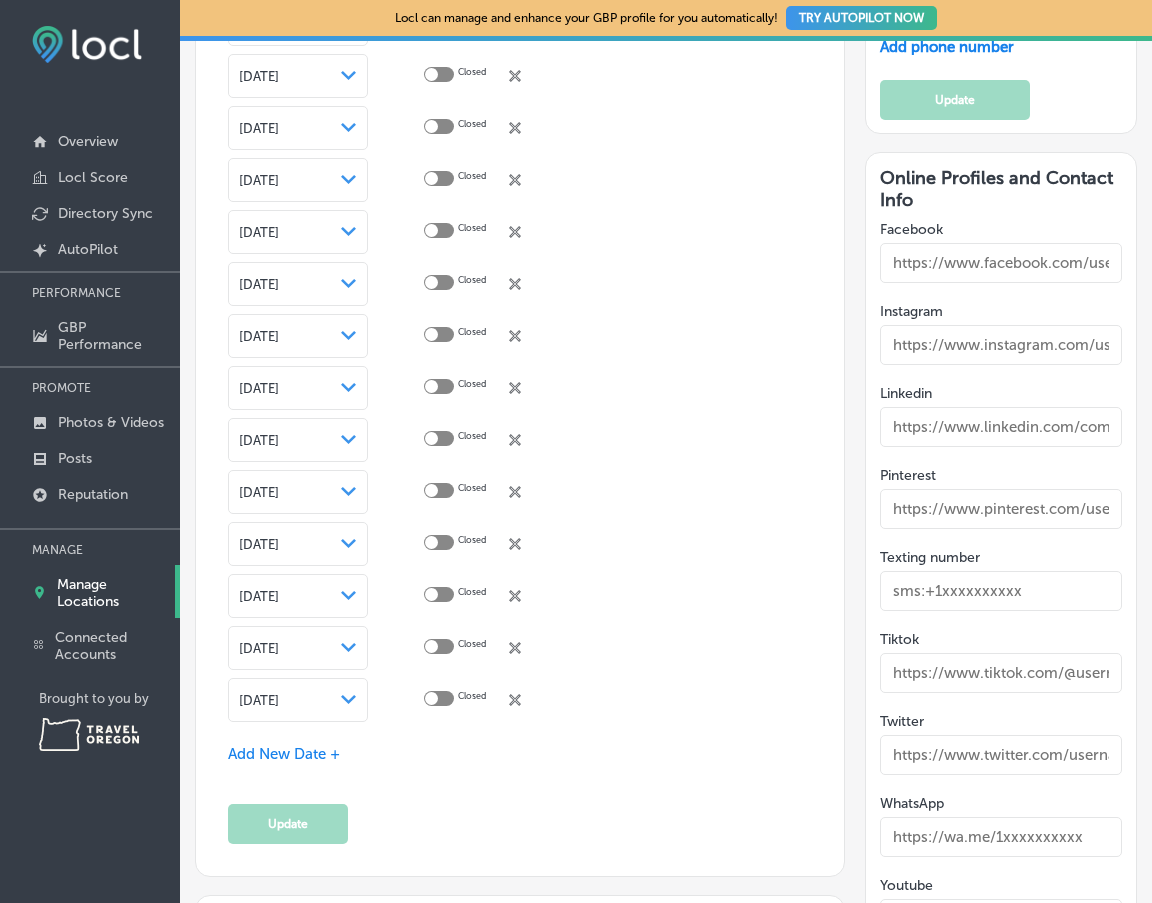 scroll, scrollTop: 2527, scrollLeft: 0, axis: vertical 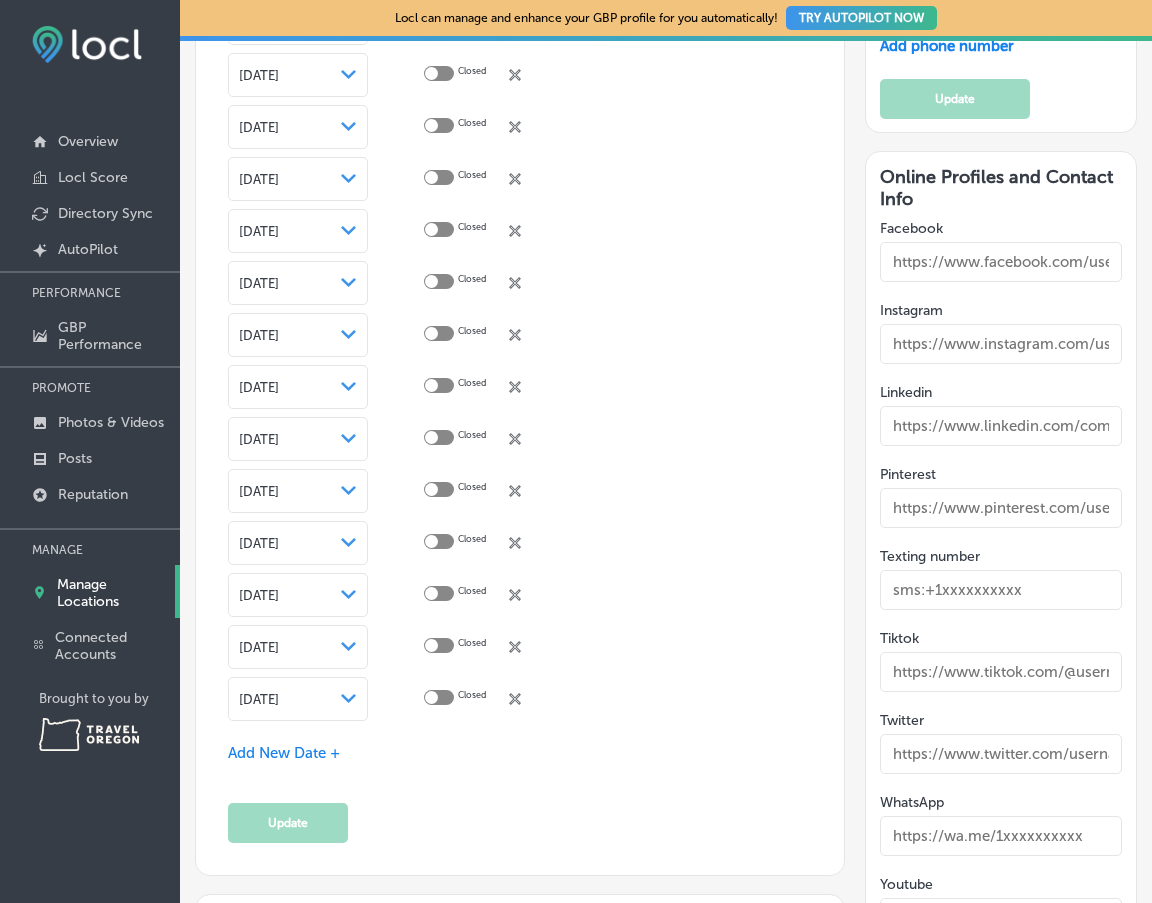 drag, startPoint x: 1002, startPoint y: 261, endPoint x: 1156, endPoint y: 266, distance: 154.08115 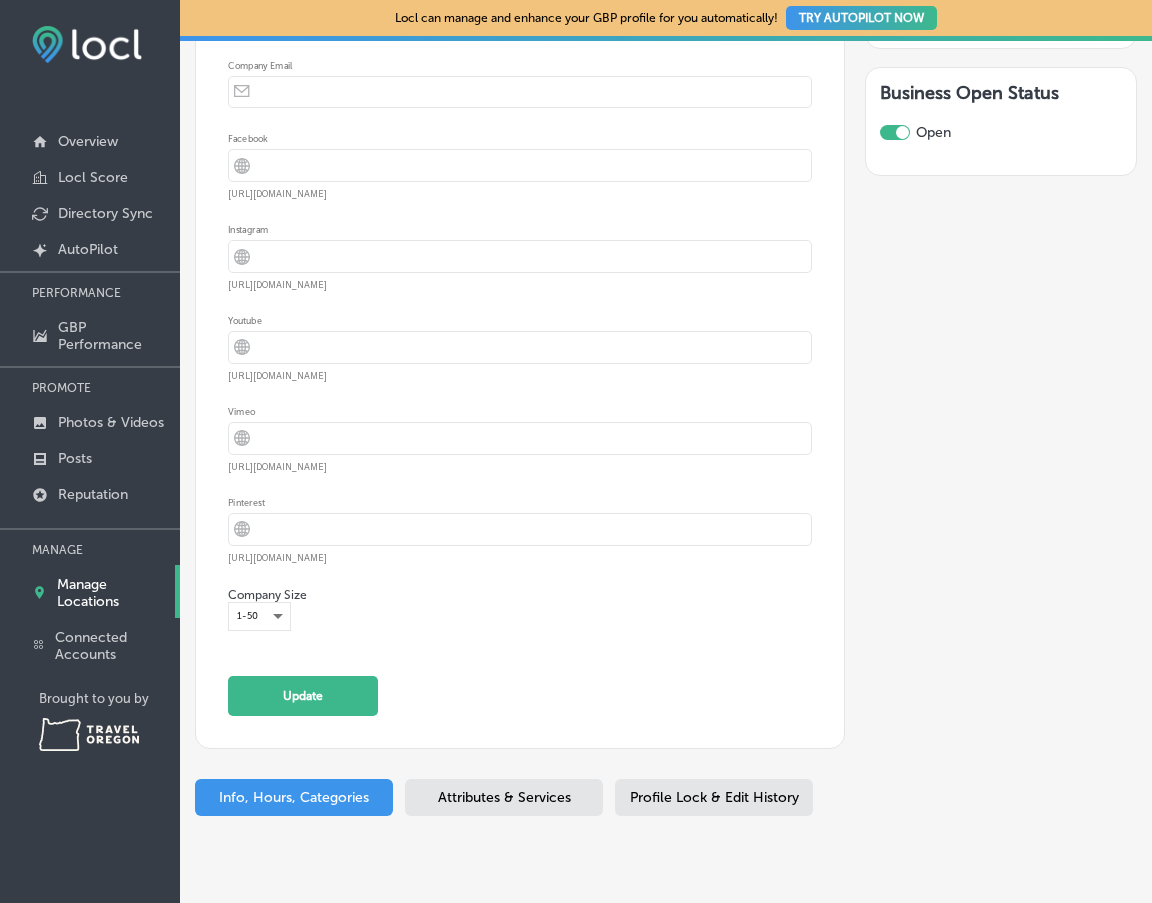 scroll, scrollTop: 3496, scrollLeft: 0, axis: vertical 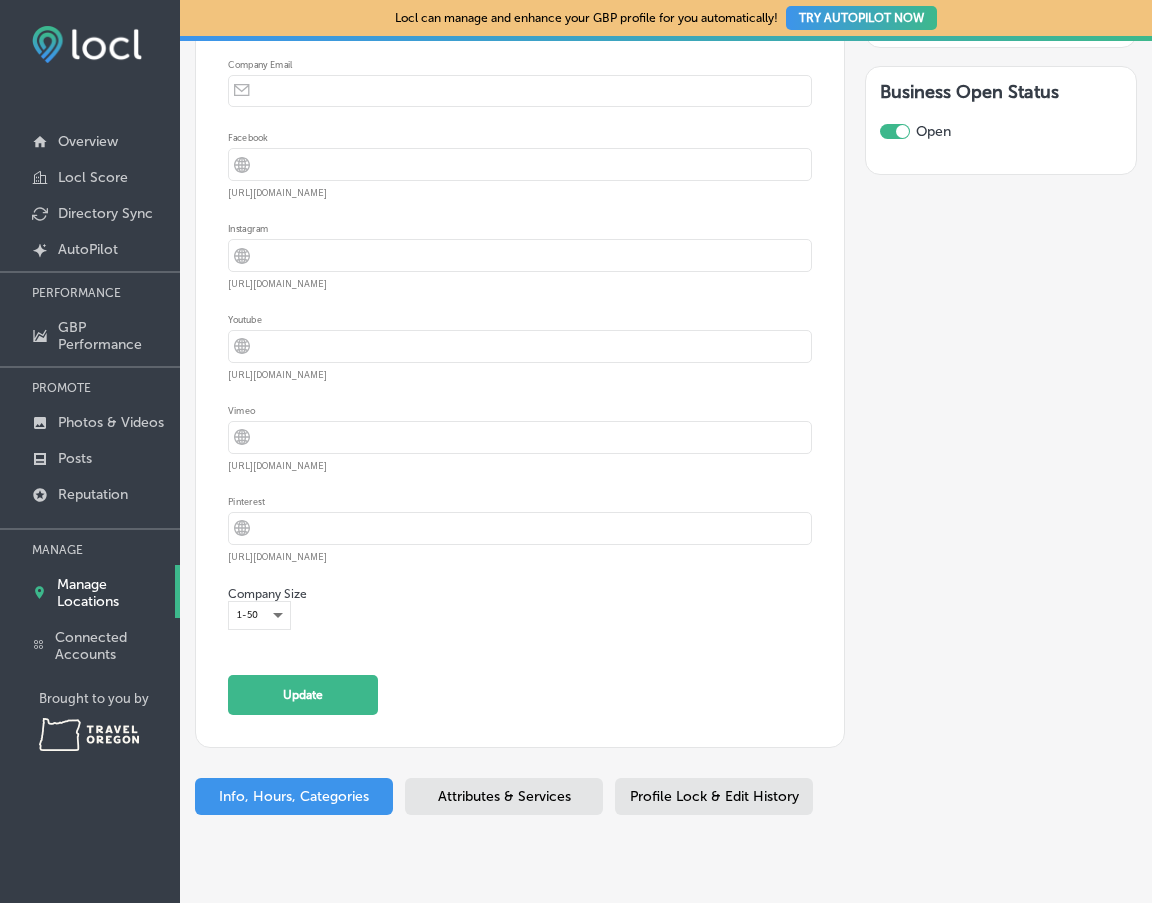 click on "Pinterest
iconmonstr-globe-3
Created with Sketch.
[URL][DOMAIN_NAME]" at bounding box center [520, 529] 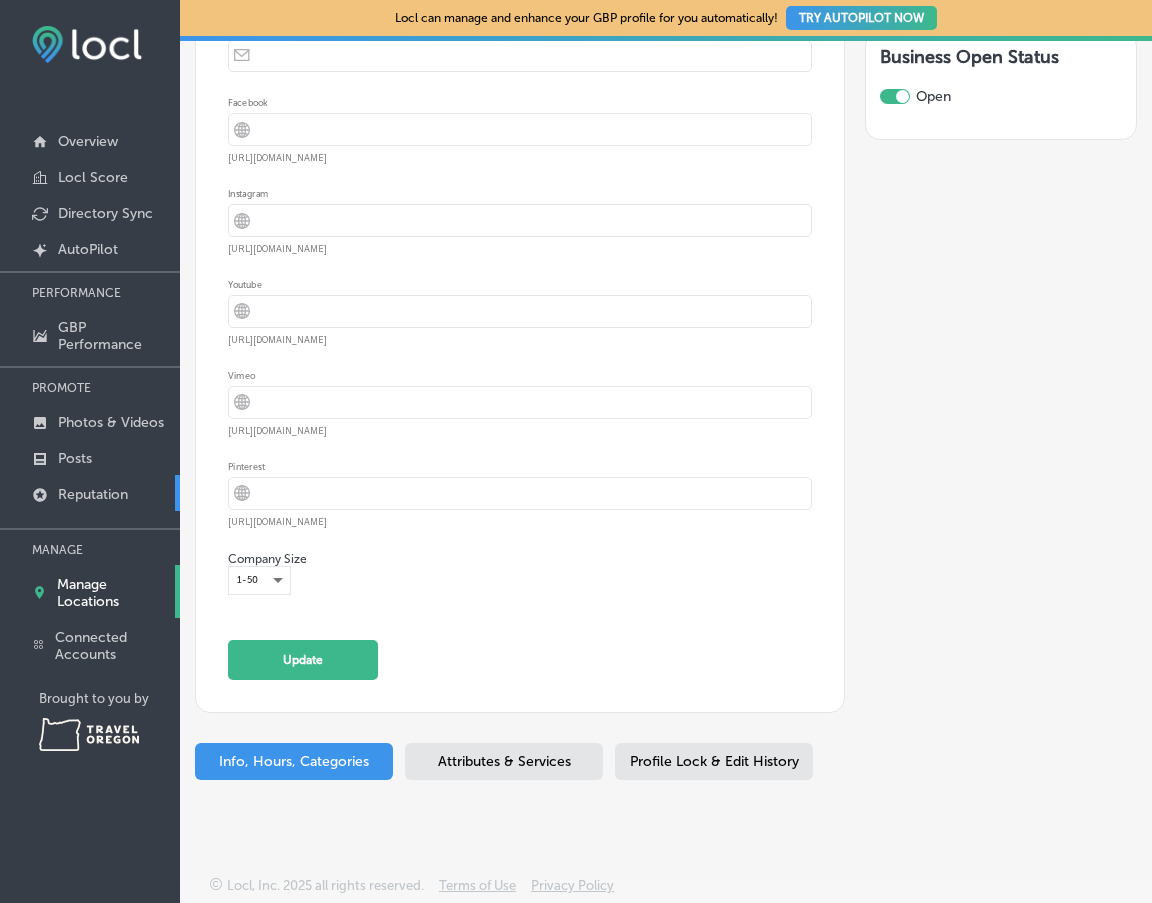 click on "Reputation" at bounding box center (93, 494) 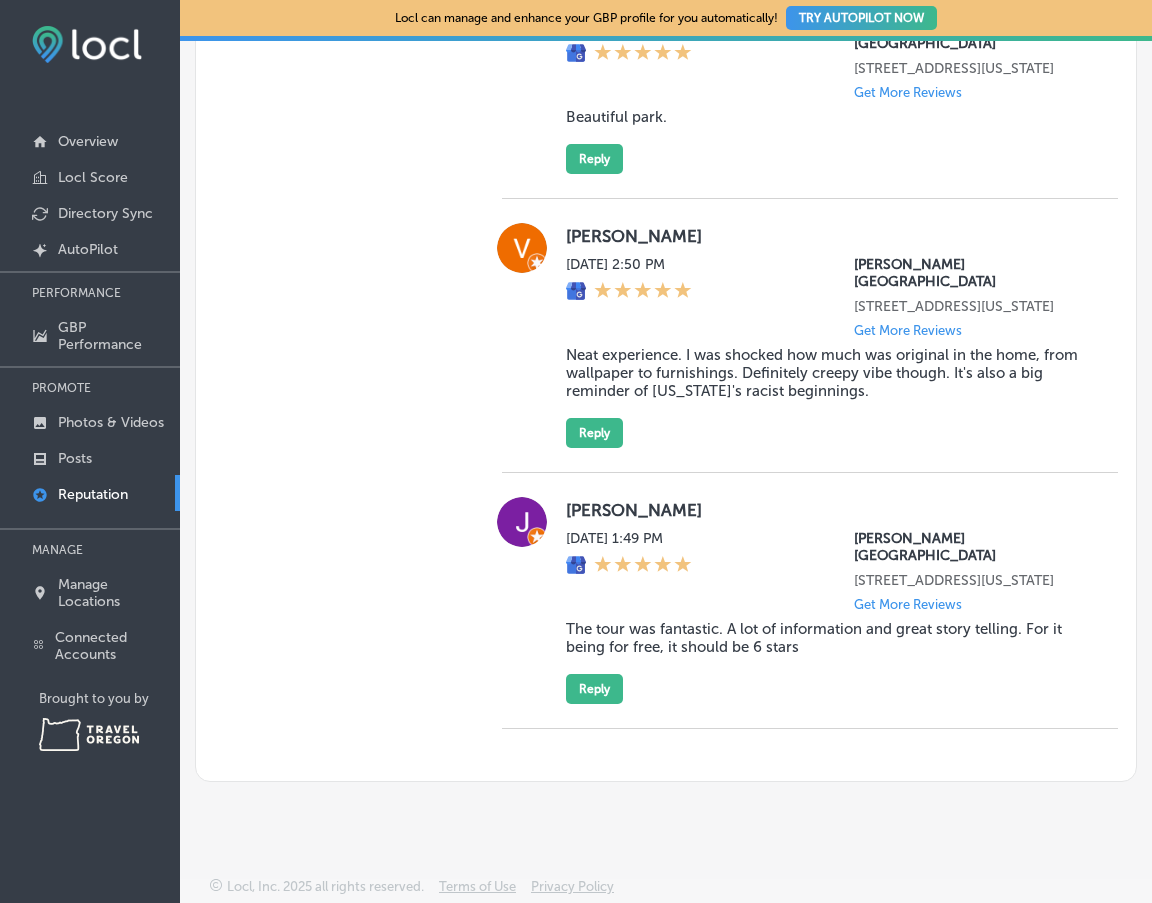 scroll, scrollTop: 1673, scrollLeft: 0, axis: vertical 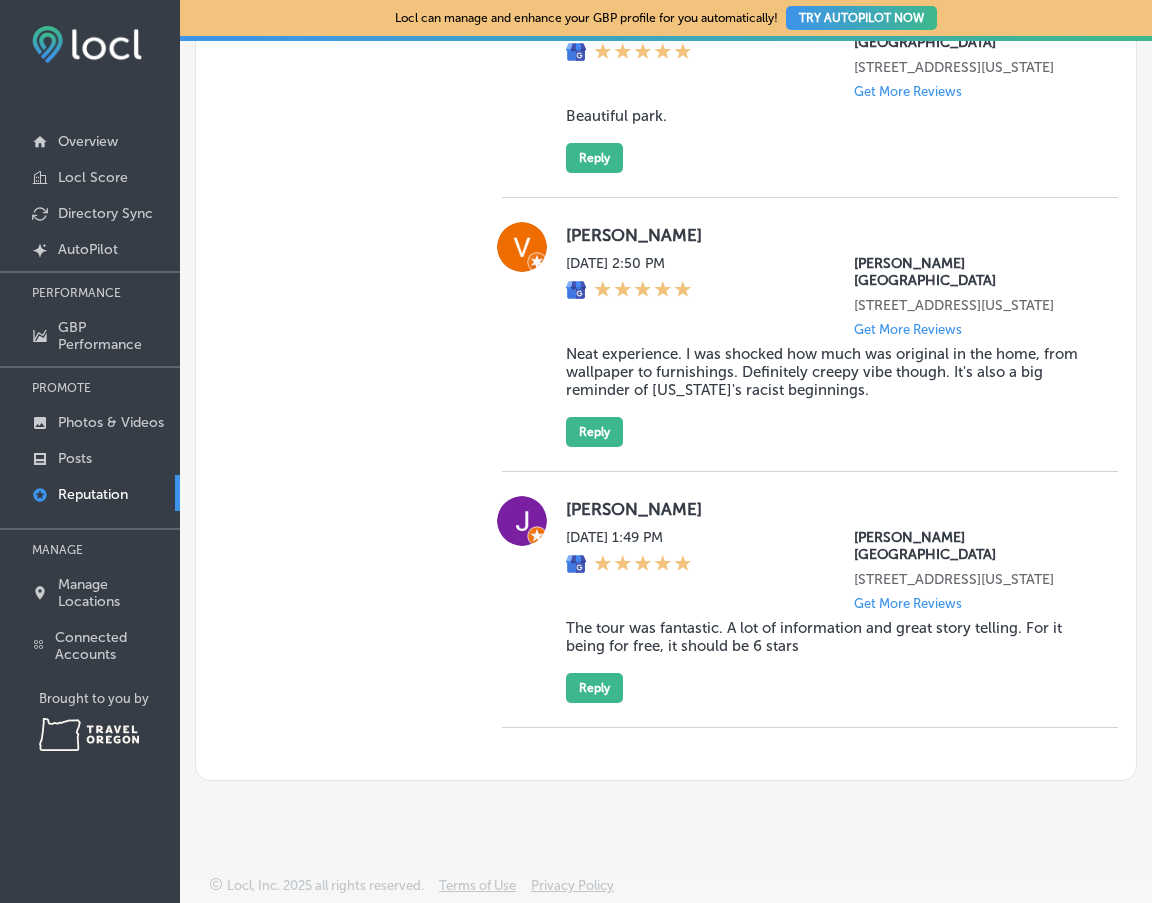 click on "Manual Replies Create templates to use for your most common replies to reviews. Create a New Manual Reply 0/4096 Add new Saved Manual Replies No Manual Replies Available" at bounding box center [334, 154] 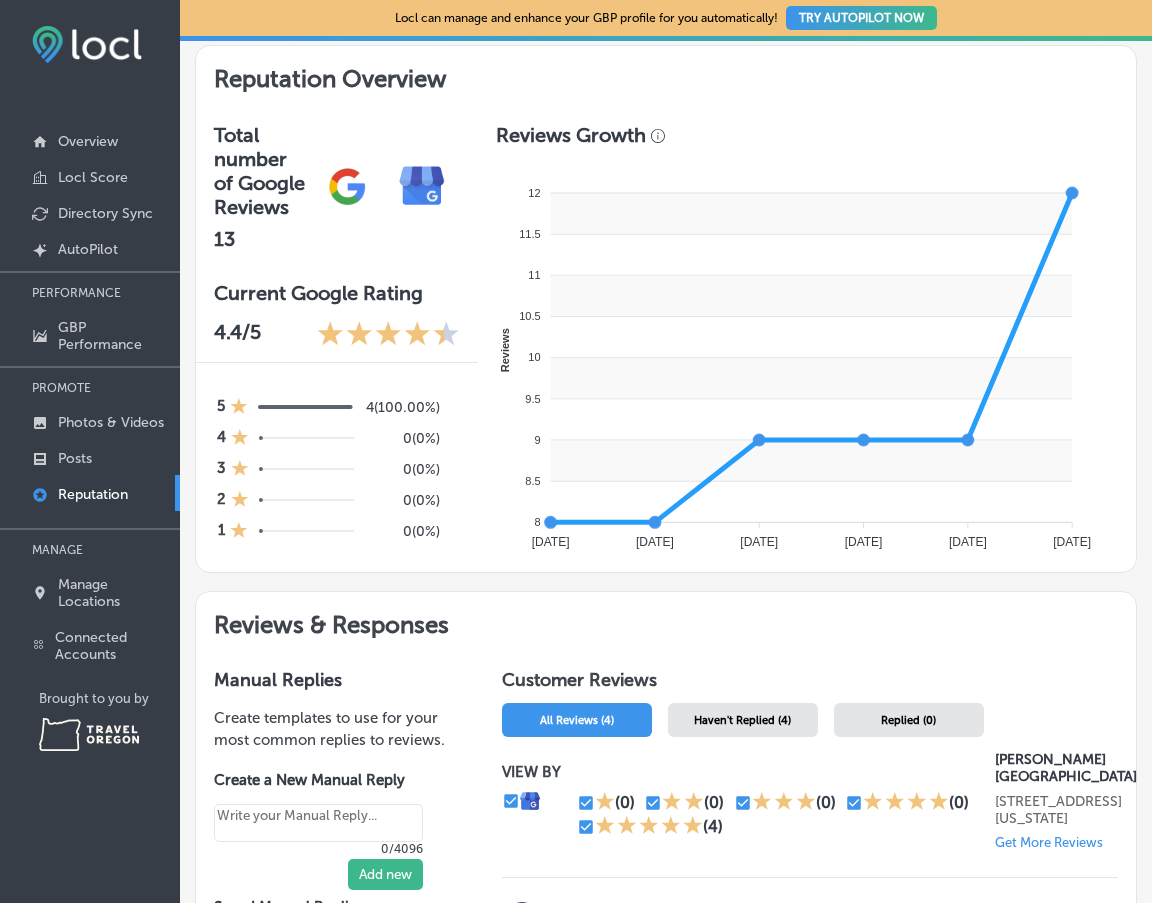 scroll, scrollTop: 552, scrollLeft: 0, axis: vertical 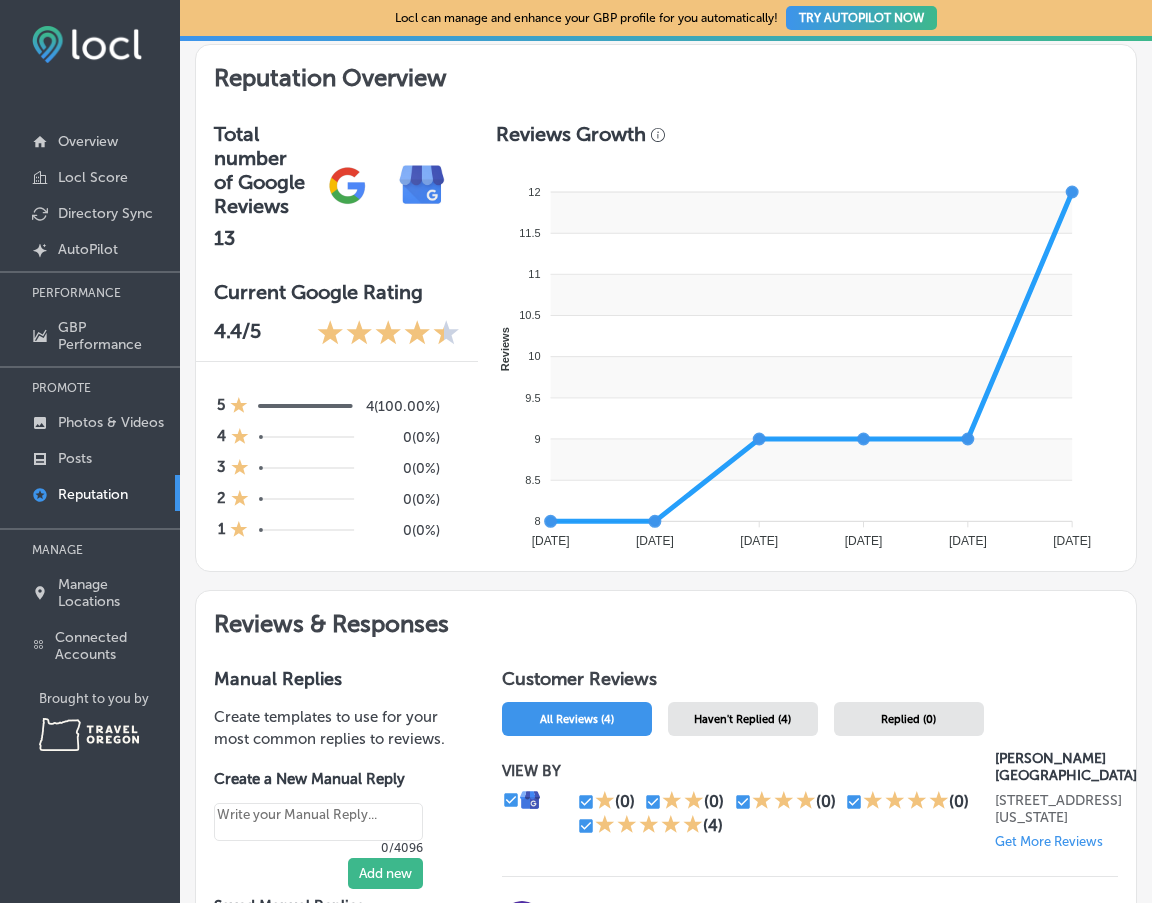click on "Reputation Overview" at bounding box center [666, 74] 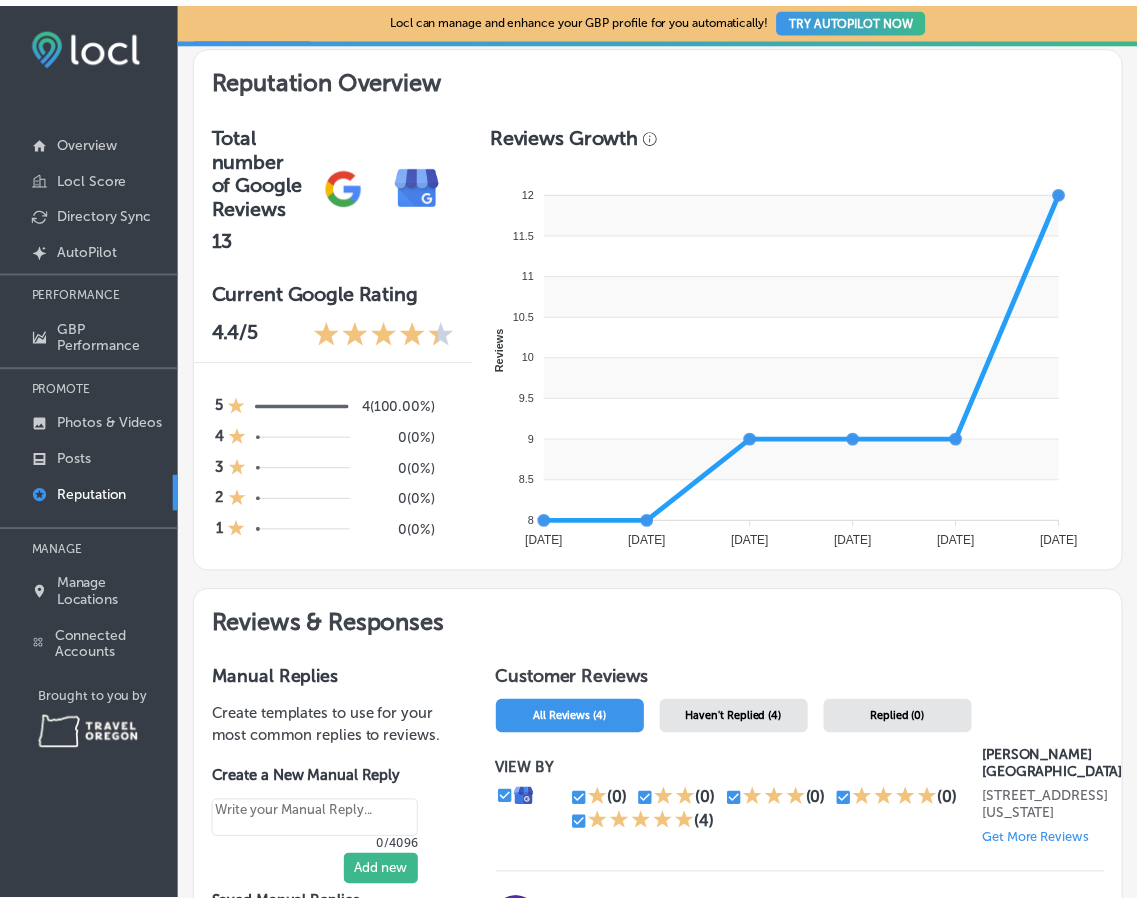 scroll, scrollTop: 0, scrollLeft: 0, axis: both 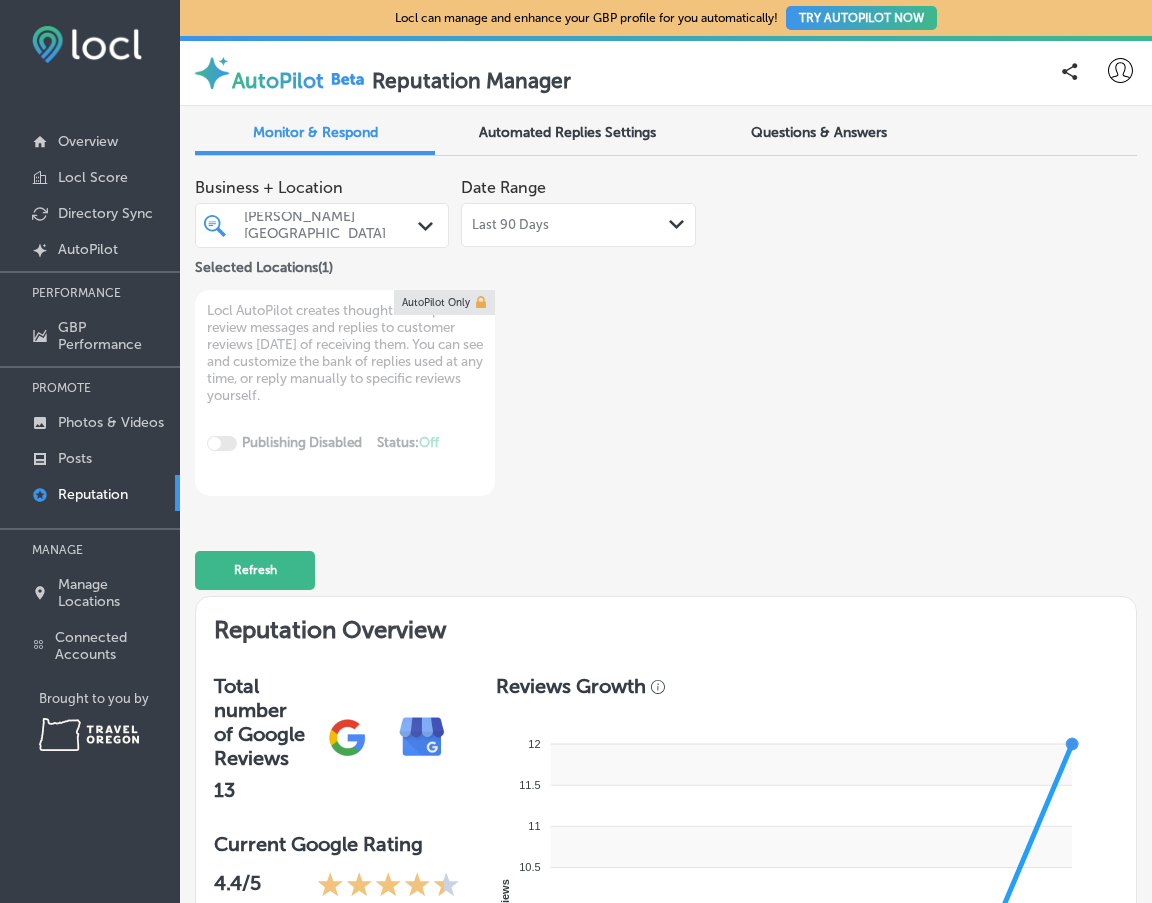 click on "Automated Replies Settings" at bounding box center [567, 134] 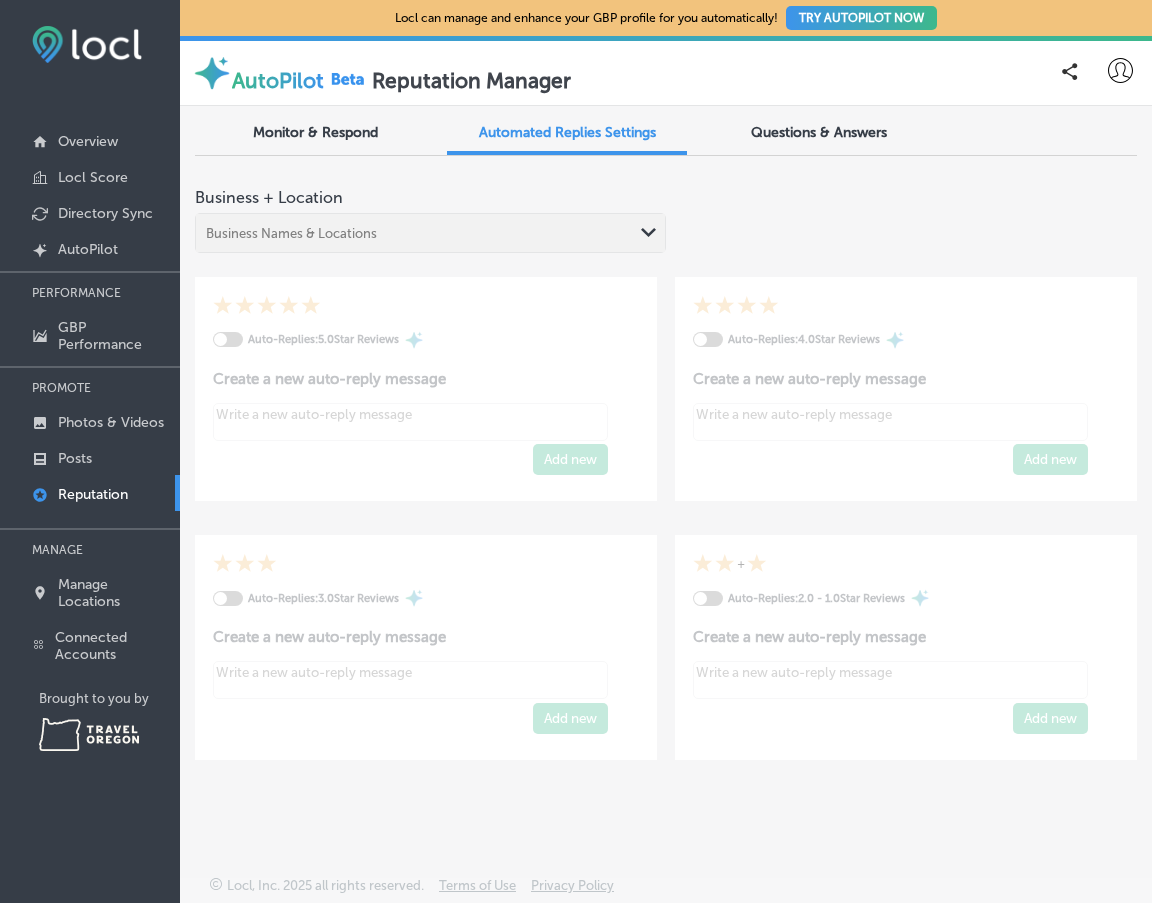 type on "x" 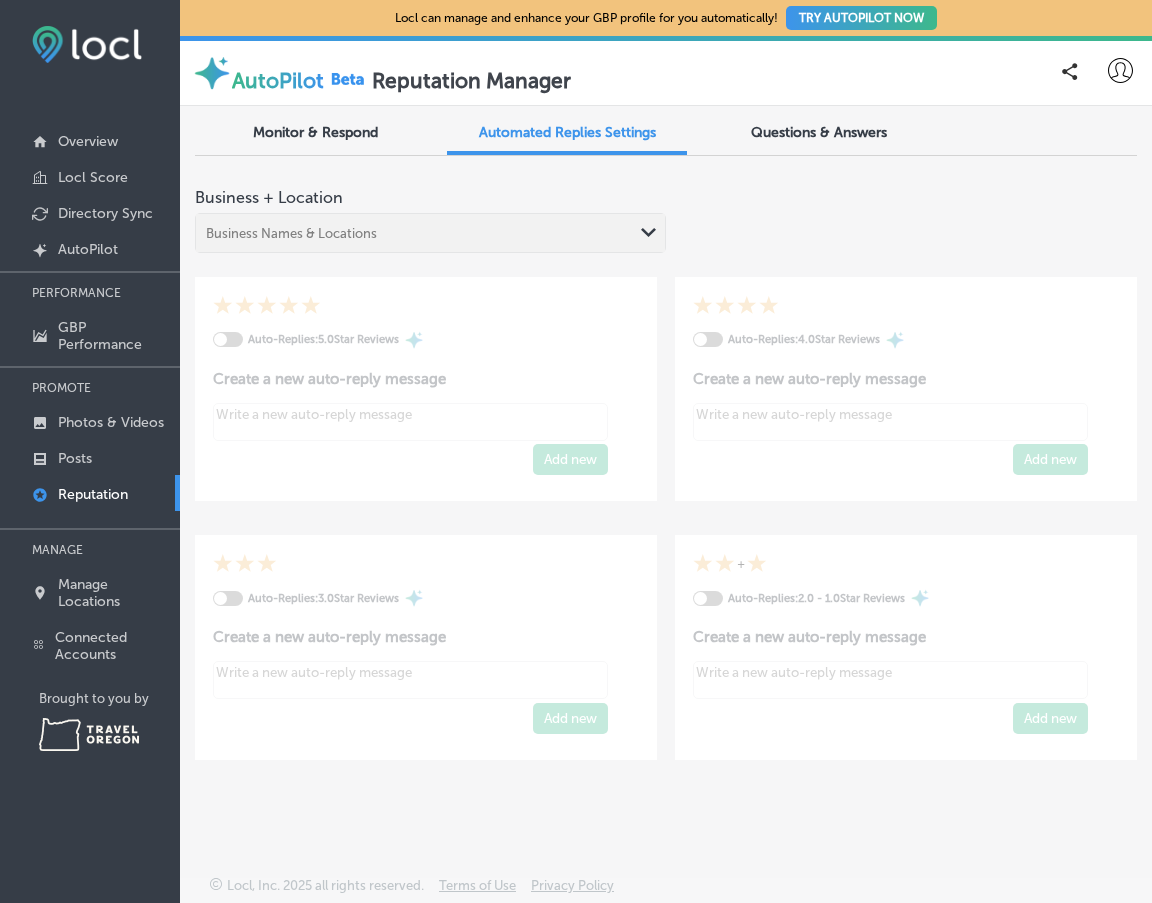 click on "Questions & Answers" at bounding box center [819, 134] 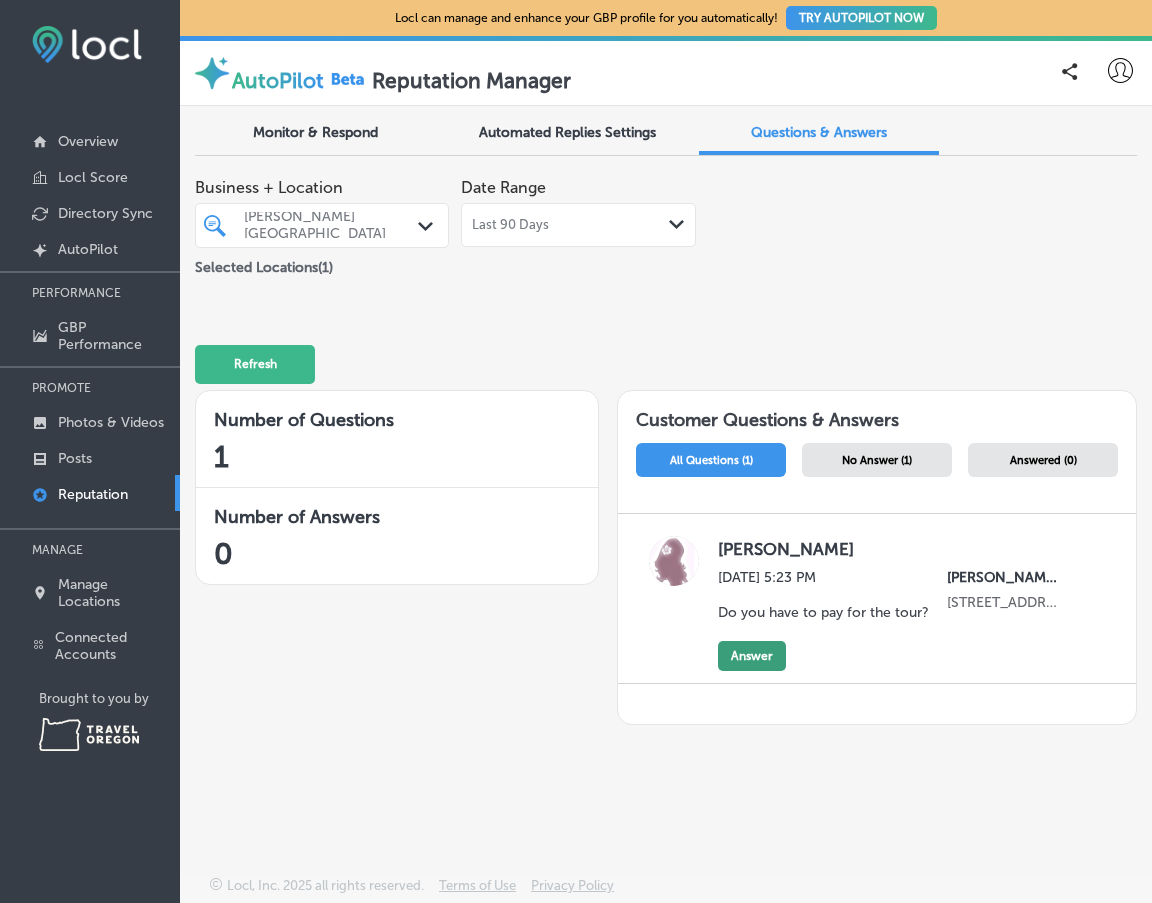 click on "Answer" 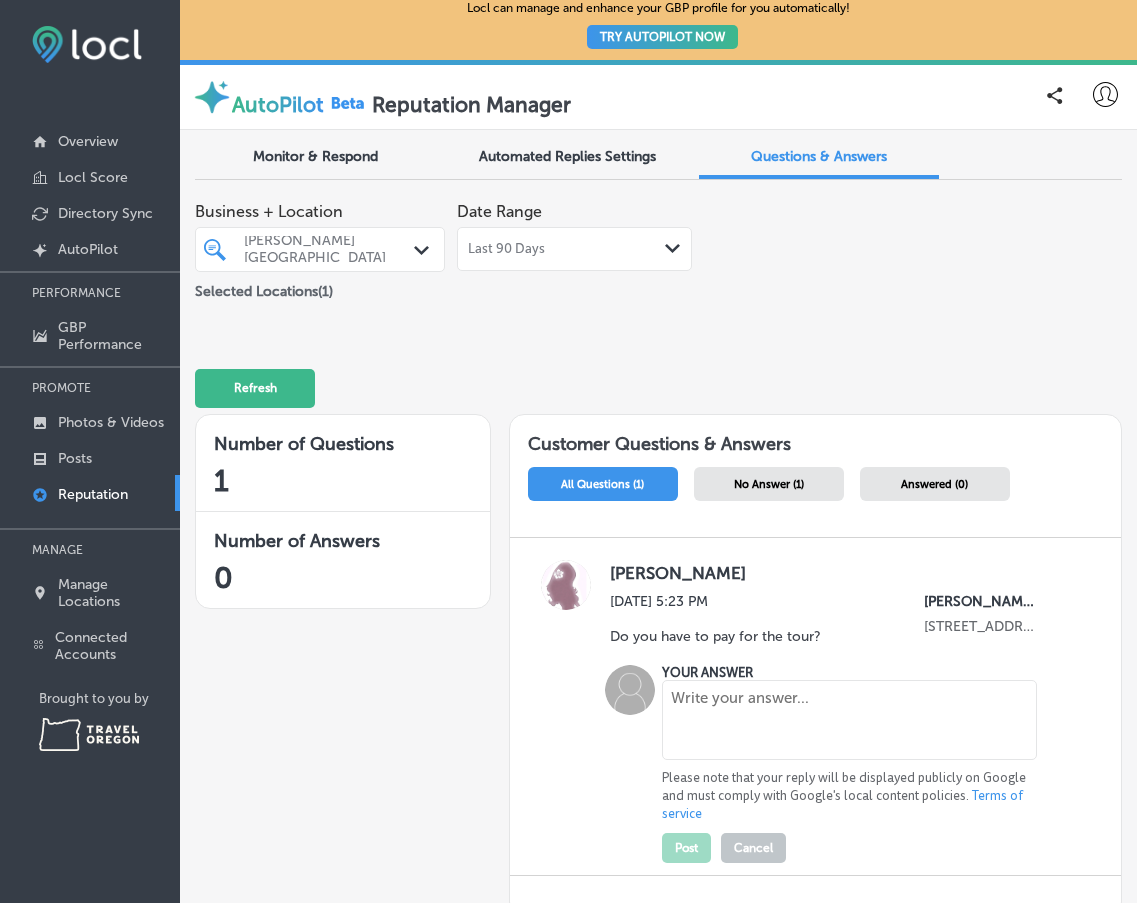 click at bounding box center (850, 720) 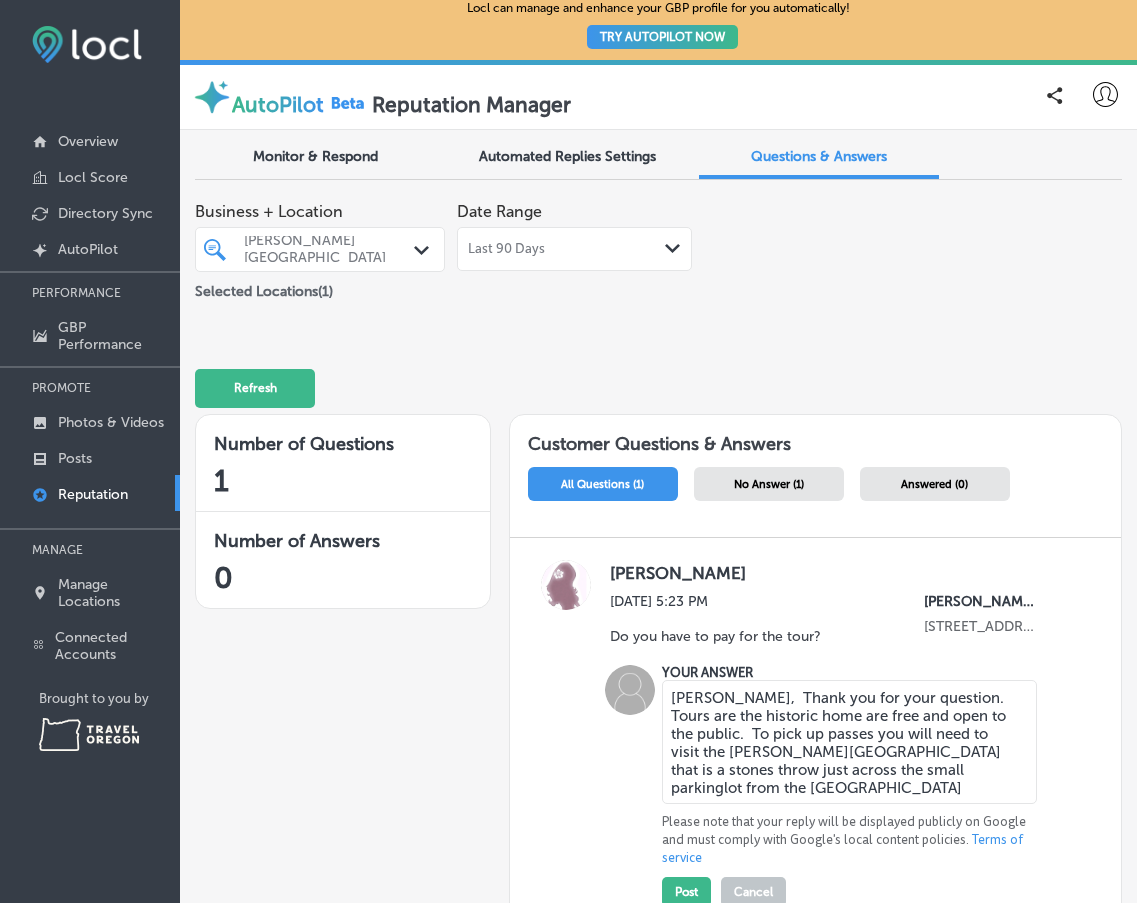 click on "[PERSON_NAME],  Thank you for your question.  Tours are the historic home are free and open to the public.  To pick up passes you will need to visit the [PERSON_NAME][GEOGRAPHIC_DATA] that is a stones throw just across the small parkinglot from the [GEOGRAPHIC_DATA]" at bounding box center [850, 742] 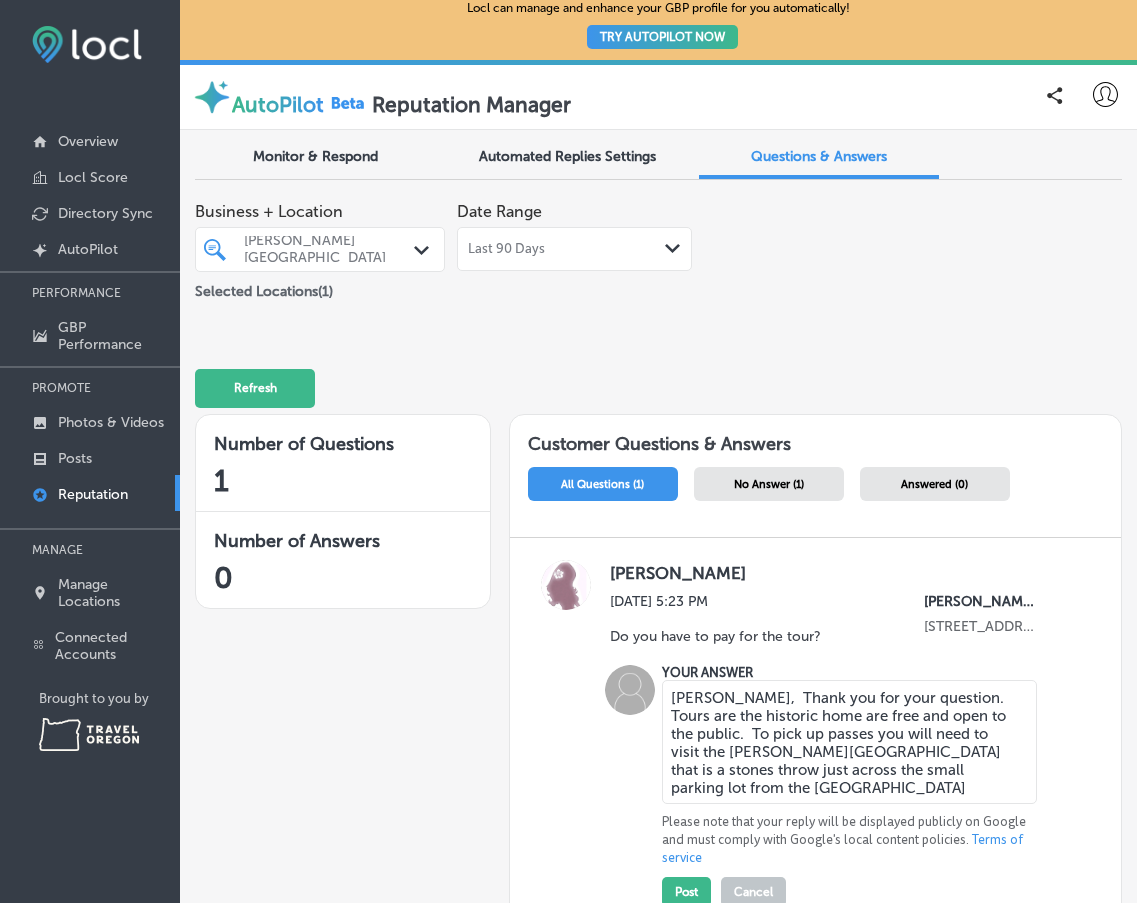 click on "[PERSON_NAME],  Thank you for your question.  Tours are the historic home are free and open to the public.  To pick up passes you will need to visit the [PERSON_NAME][GEOGRAPHIC_DATA] that is a stones throw just across the small parking lot from the [GEOGRAPHIC_DATA]" at bounding box center [850, 742] 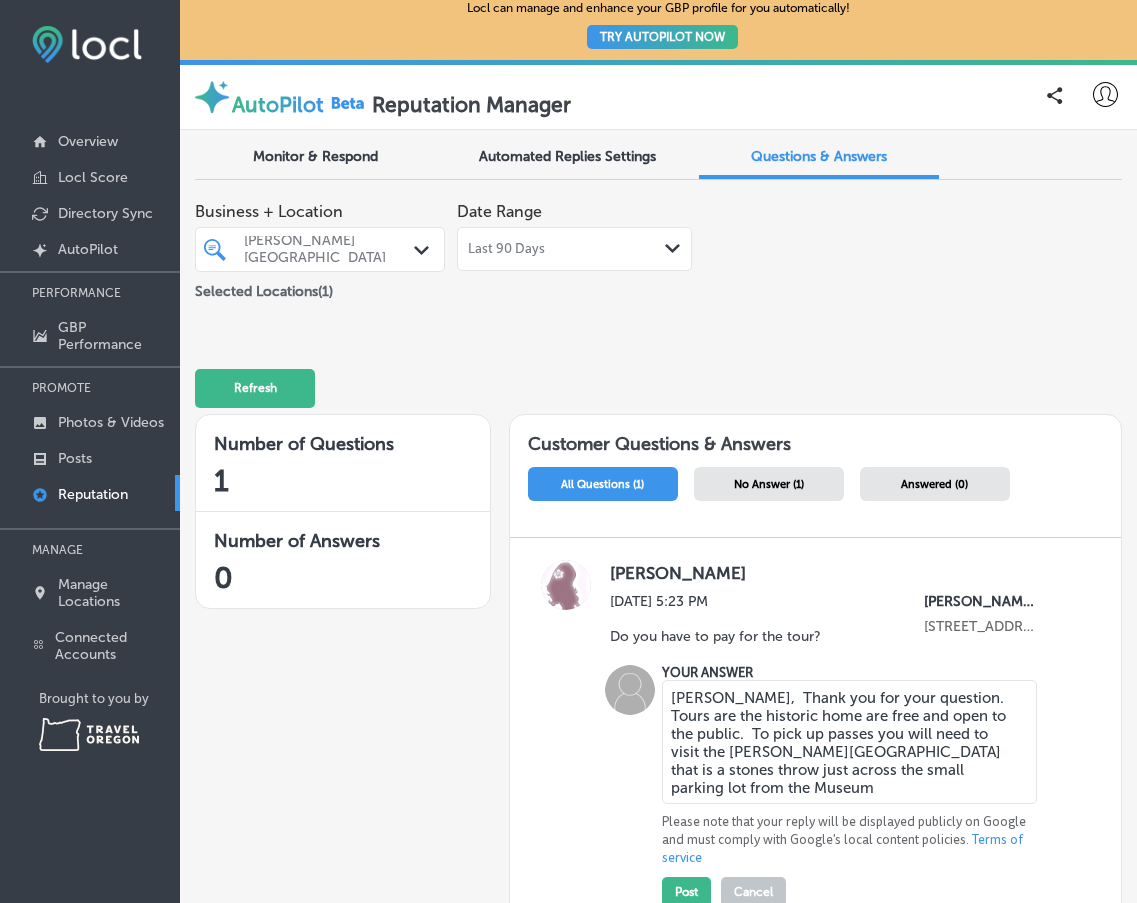 scroll, scrollTop: 108, scrollLeft: 0, axis: vertical 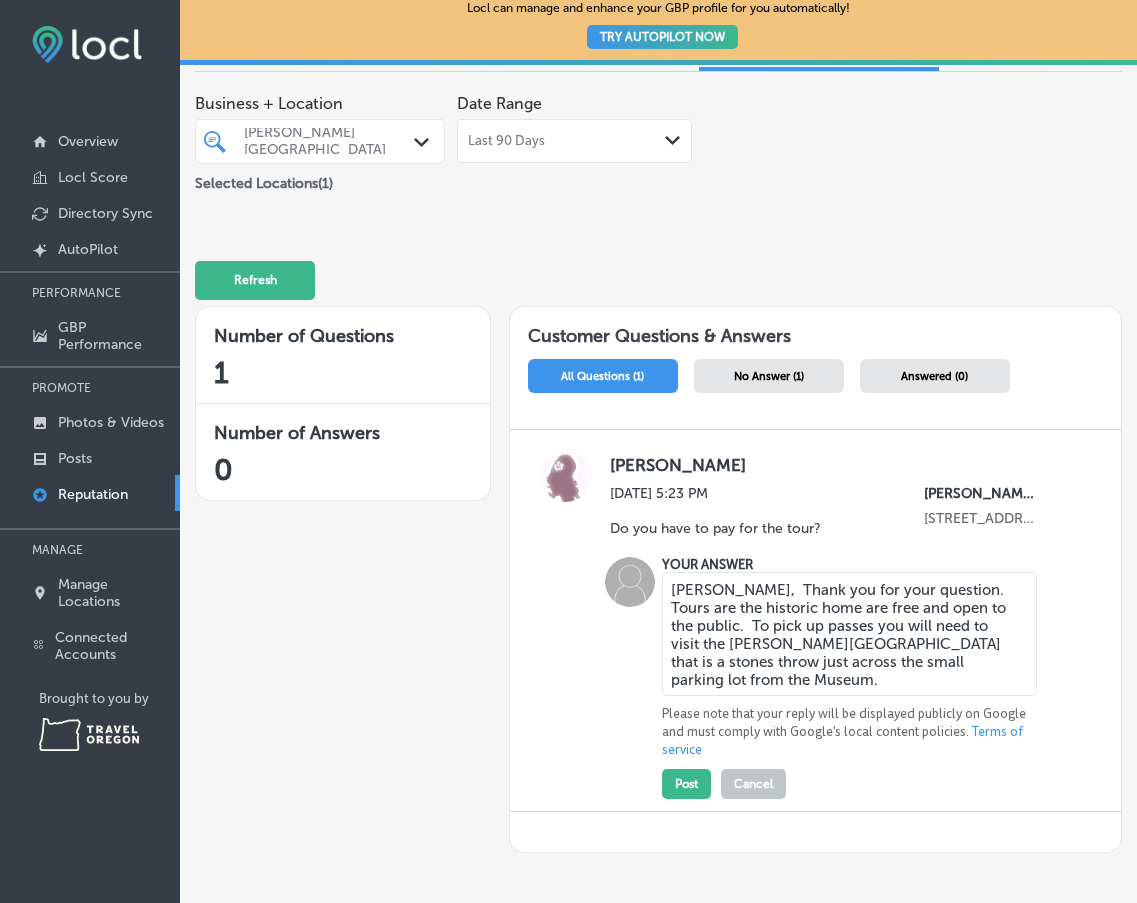 paste on "45 minutes Tours begin promptly at 12:15 p.m, 1:15 p.m., 2:15 p.m. & 3:15 p.m." 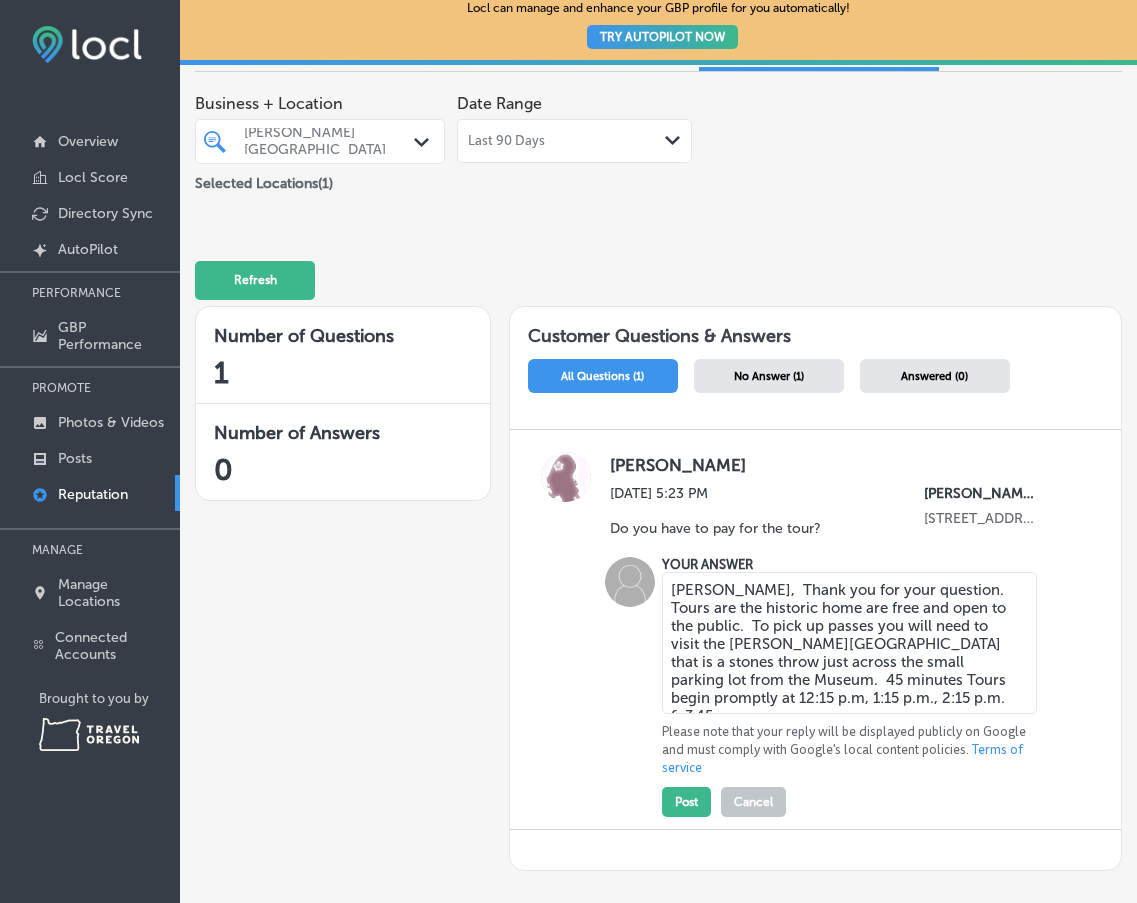 click on "[PERSON_NAME],  Thank you for your question.  Tours are the historic home are free and open to the public.  To pick up passes you will need to visit the [PERSON_NAME][GEOGRAPHIC_DATA] that is a stones throw just across the small parking lot from the Museum.  45 minutes Tours begin promptly at 12:15 p.m, 1:15 p.m., 2:15 p.m. & 3:15 p.m." at bounding box center (850, 643) 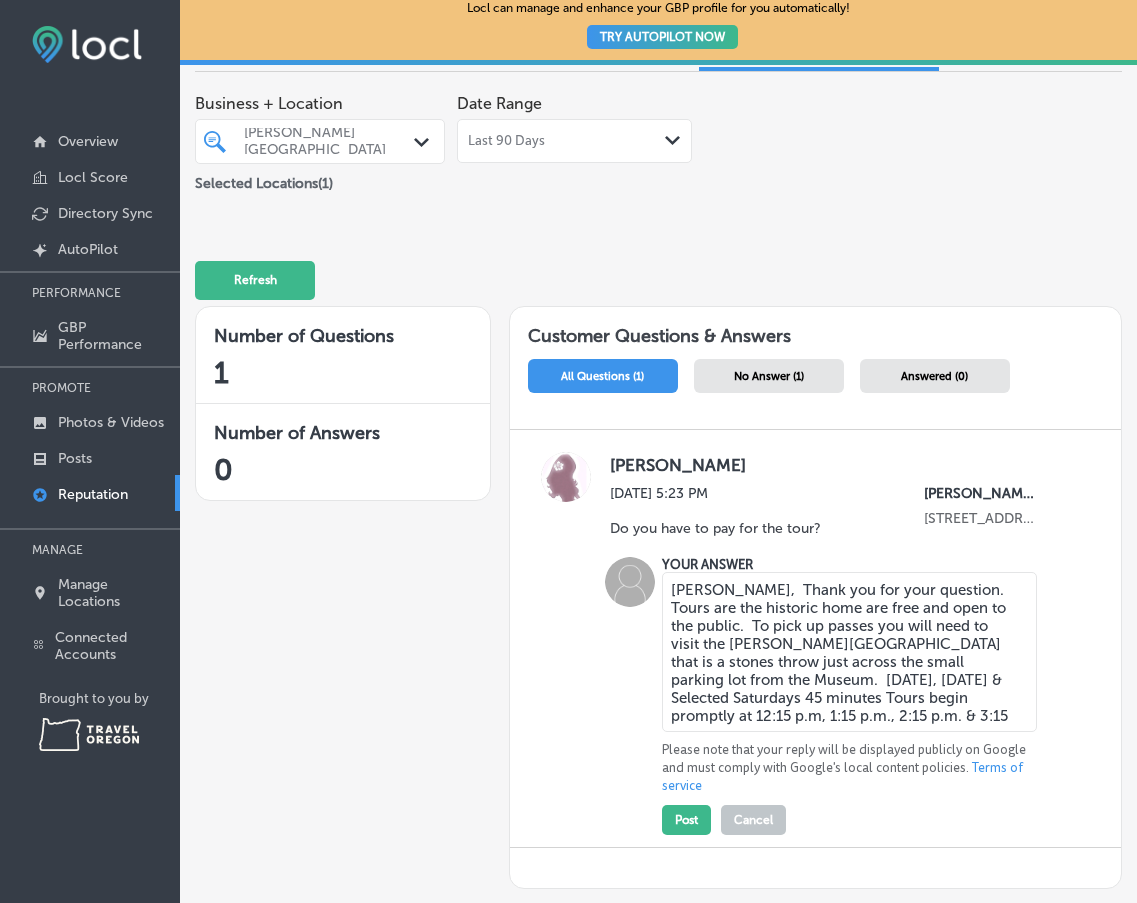 click on "[PERSON_NAME],  Thank you for your question.  Tours are the historic home are free and open to the public.  To pick up passes you will need to visit the [PERSON_NAME][GEOGRAPHIC_DATA] that is a stones throw just across the small parking lot from the Museum.  [DATE], [DATE] & Selected Saturdays 45 minutes Tours begin promptly at 12:15 p.m, 1:15 p.m., 2:15 p.m. & 3:15 p.m." at bounding box center (850, 652) 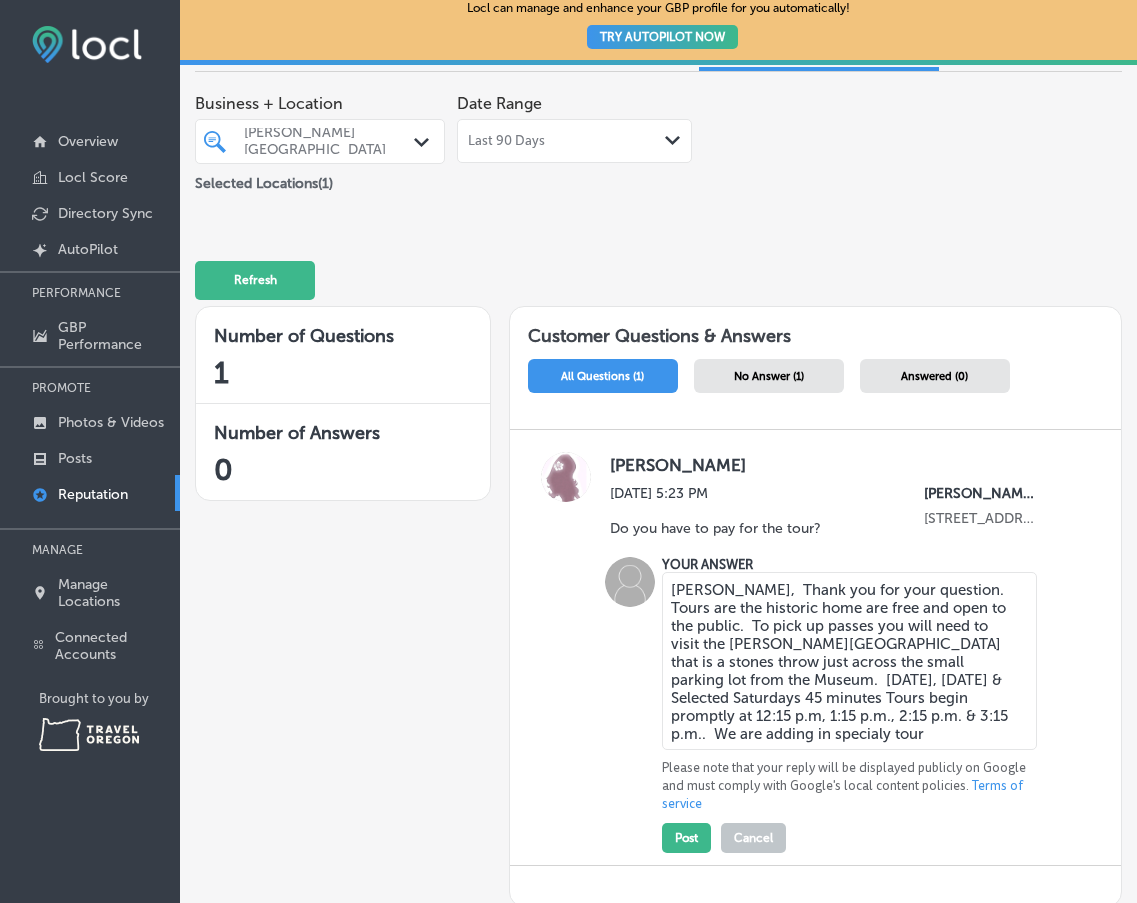 click on "[PERSON_NAME],  Thank you for your question.  Tours are the historic home are free and open to the public.  To pick up passes you will need to visit the [PERSON_NAME][GEOGRAPHIC_DATA] that is a stones throw just across the small parking lot from the Museum.  [DATE], [DATE] & Selected Saturdays 45 minutes Tours begin promptly at 12:15 p.m, 1:15 p.m., 2:15 p.m. & 3:15 p.m..  We are adding in specialy tour" at bounding box center [850, 661] 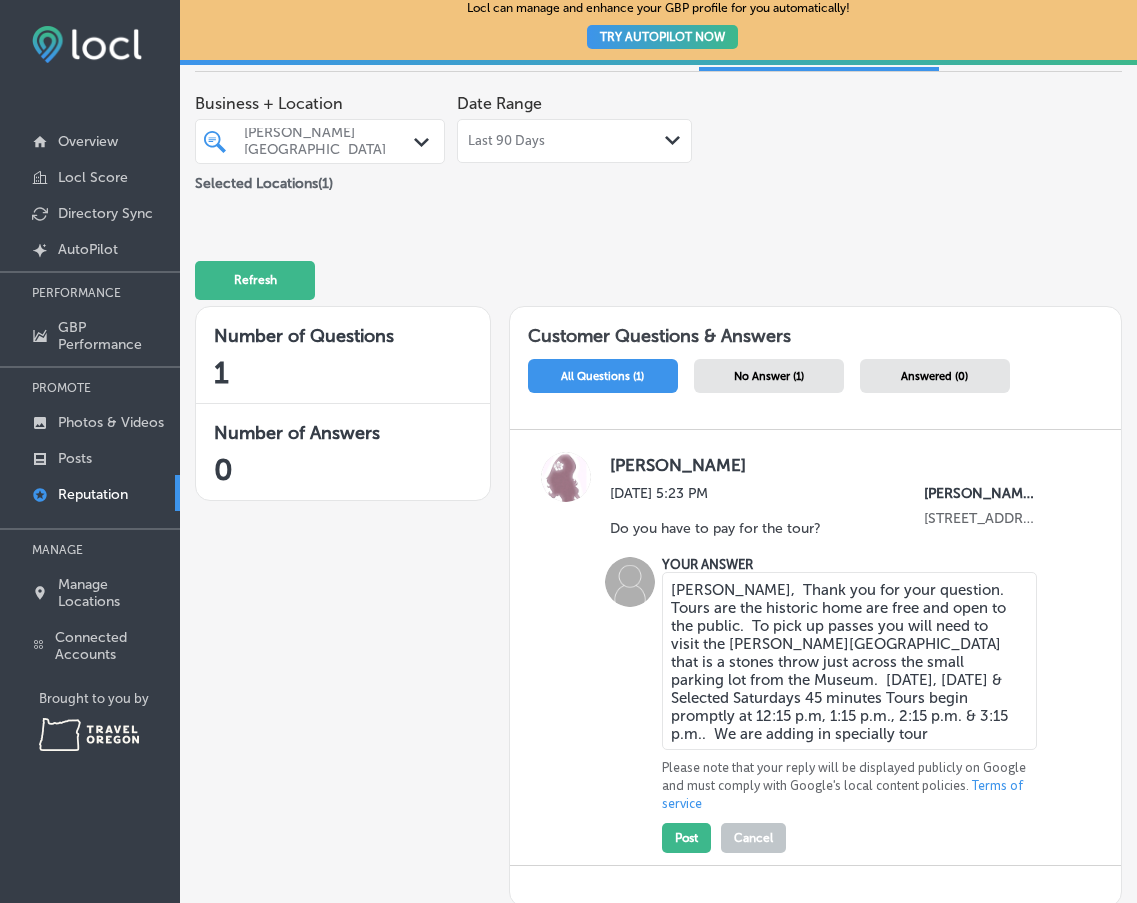 click on "[PERSON_NAME],  Thank you for your question.  Tours are the historic home are free and open to the public.  To pick up passes you will need to visit the [PERSON_NAME][GEOGRAPHIC_DATA] that is a stones throw just across the small parking lot from the Museum.  [DATE], [DATE] & Selected Saturdays 45 minutes Tours begin promptly at 12:15 p.m, 1:15 p.m., 2:15 p.m. & 3:15 p.m..  We are adding in specially tour" at bounding box center [850, 661] 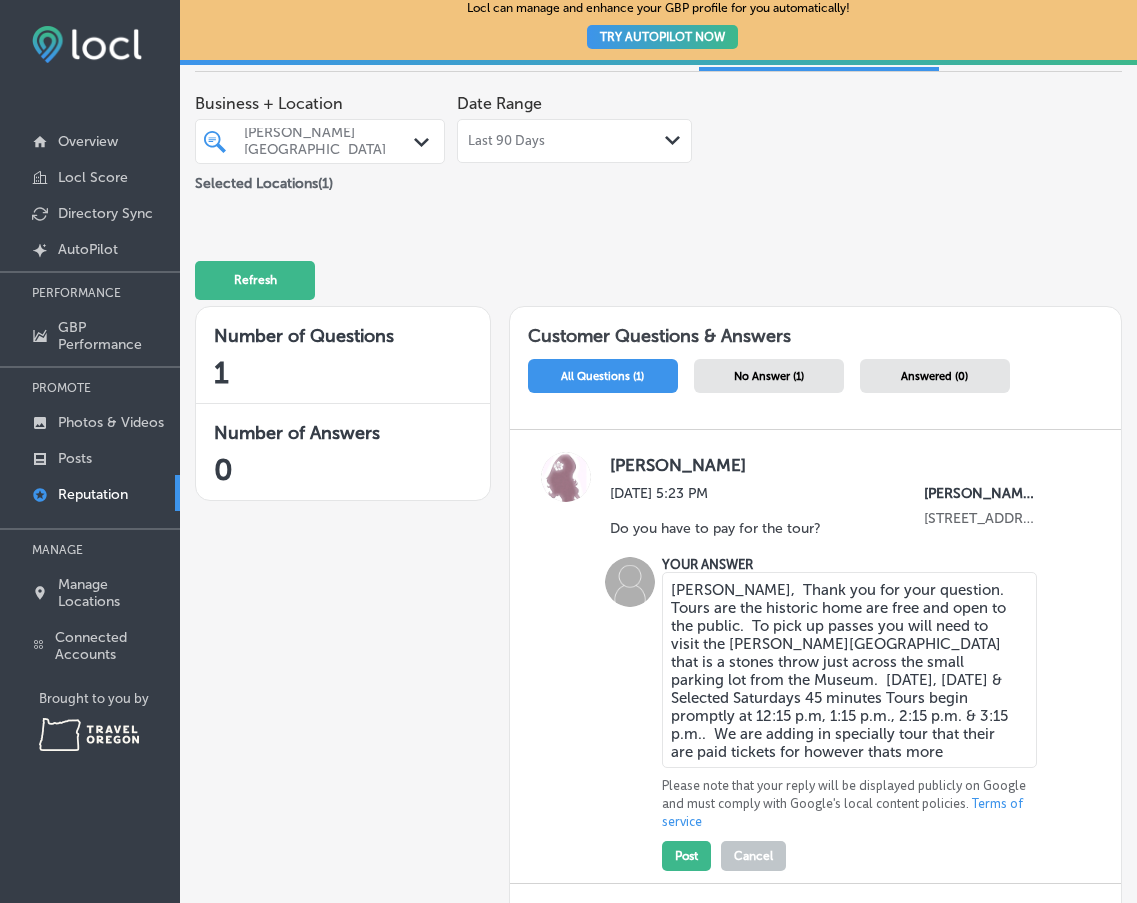 click on "[PERSON_NAME],  Thank you for your question.  Tours are the historic home are free and open to the public.  To pick up passes you will need to visit the [PERSON_NAME][GEOGRAPHIC_DATA] that is a stones throw just across the small parking lot from the Museum.  [DATE], [DATE] & Selected Saturdays 45 minutes Tours begin promptly at 12:15 p.m, 1:15 p.m., 2:15 p.m. & 3:15 p.m..  We are adding in specially tour that their are paid tickets for however thats more" at bounding box center (850, 670) 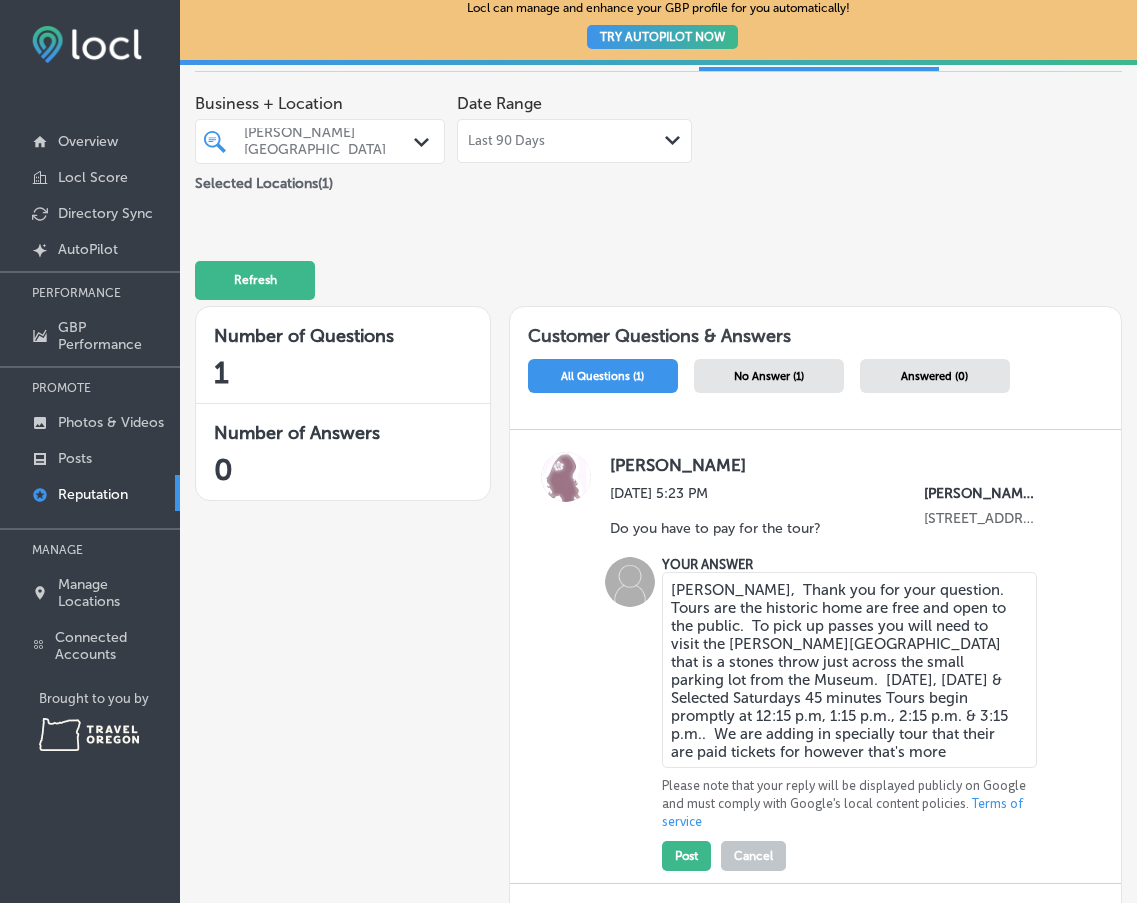 click on "[PERSON_NAME],  Thank you for your question.  Tours are the historic home are free and open to the public.  To pick up passes you will need to visit the [PERSON_NAME][GEOGRAPHIC_DATA] that is a stones throw just across the small parking lot from the Museum.  [DATE], [DATE] & Selected Saturdays 45 minutes Tours begin promptly at 12:15 p.m, 1:15 p.m., 2:15 p.m. & 3:15 p.m..  We are adding in specially tour that their are paid tickets for however that's more" at bounding box center (850, 670) 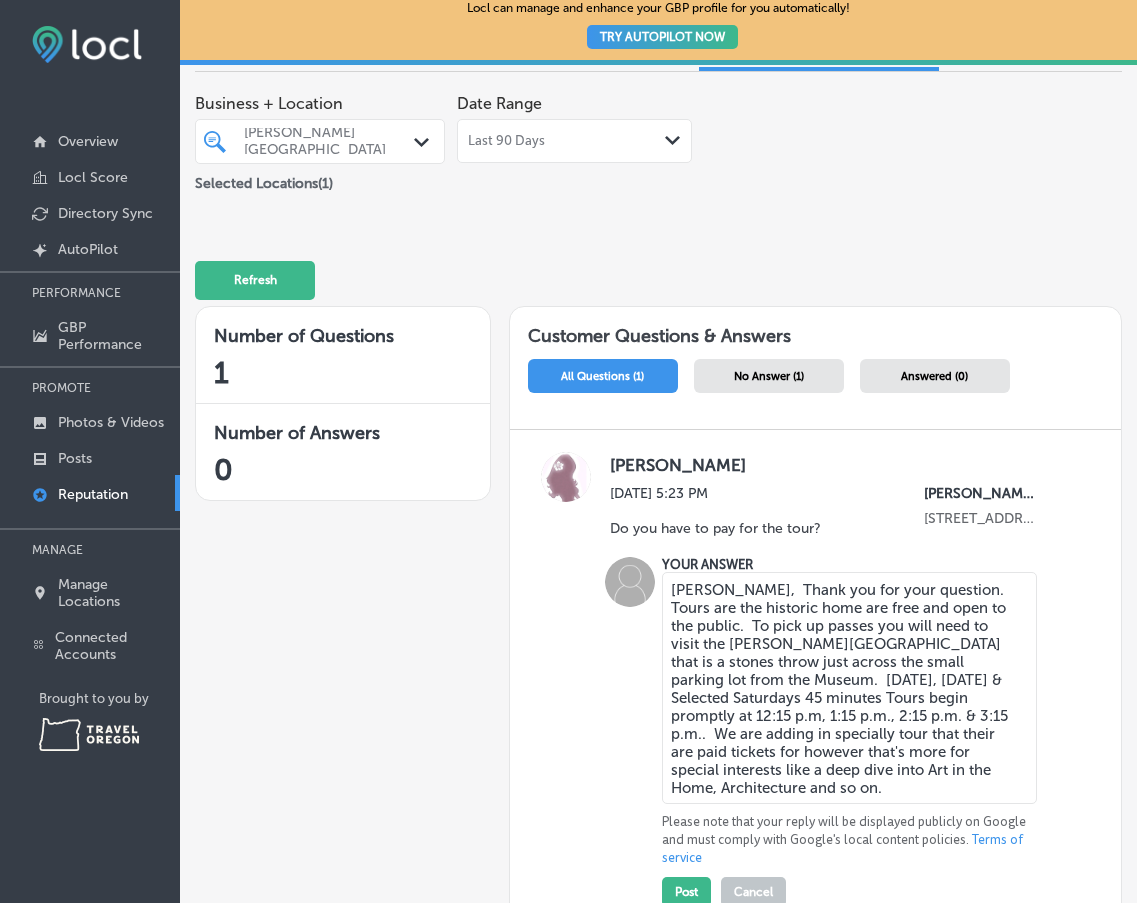 click on "[PERSON_NAME],  Thank you for your question.  Tours are the historic home are free and open to the public.  To pick up passes you will need to visit the [PERSON_NAME][GEOGRAPHIC_DATA] that is a stones throw just across the small parking lot from the Museum.  [DATE], [DATE] & Selected Saturdays 45 minutes Tours begin promptly at 12:15 p.m, 1:15 p.m., 2:15 p.m. & 3:15 p.m..  We are adding in specially tour that their are paid tickets for however that's more for special interests like a deep dive into Art in the Home, Architecture and so on." at bounding box center (850, 688) 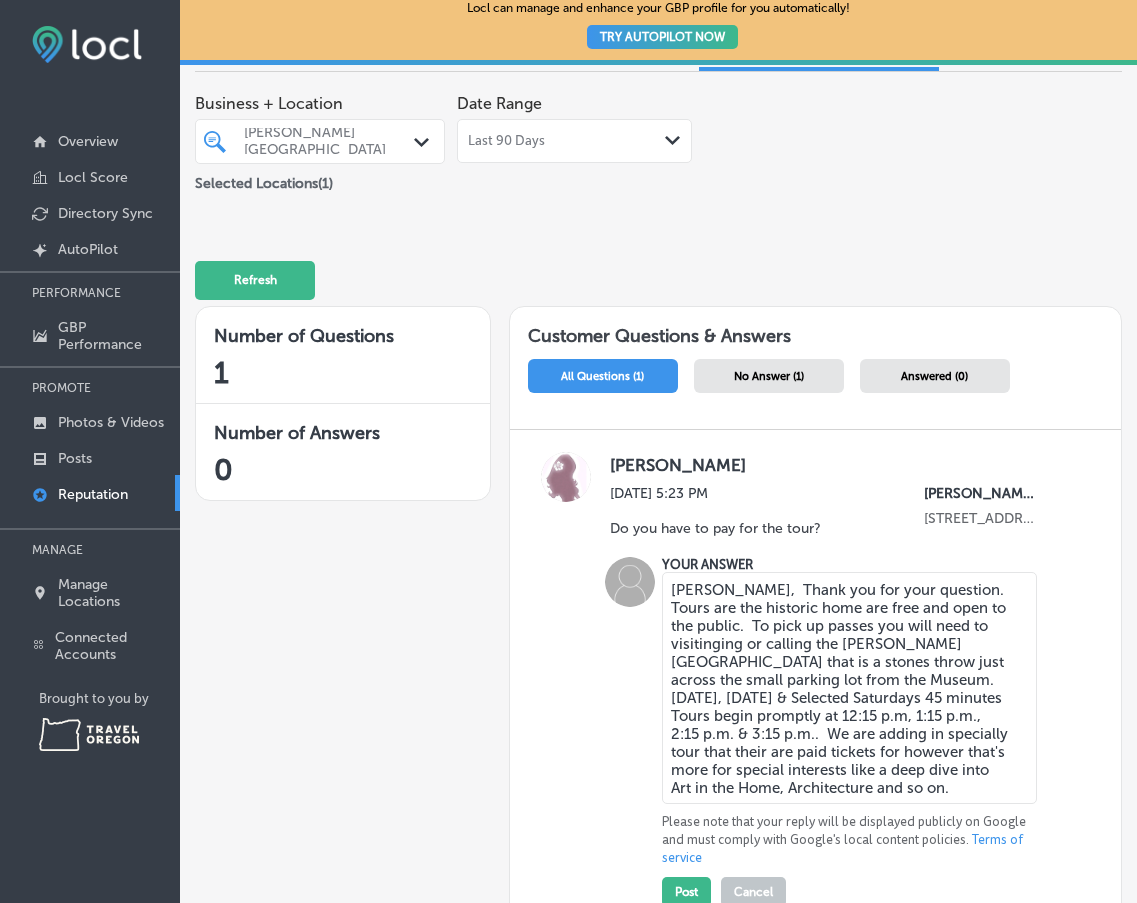 click on "[PERSON_NAME],  Thank you for your question.  Tours are the historic home are free and open to the public.  To pick up passes you will need to visitinging or calling the [PERSON_NAME][GEOGRAPHIC_DATA] that is a stones throw just across the small parking lot from the Museum.  [DATE], [DATE] & Selected Saturdays 45 minutes Tours begin promptly at 12:15 p.m, 1:15 p.m., 2:15 p.m. & 3:15 p.m..  We are adding in specially tour that their are paid tickets for however that's more for special interests like a deep dive into Art in the Home, Architecture and so on." at bounding box center [850, 688] 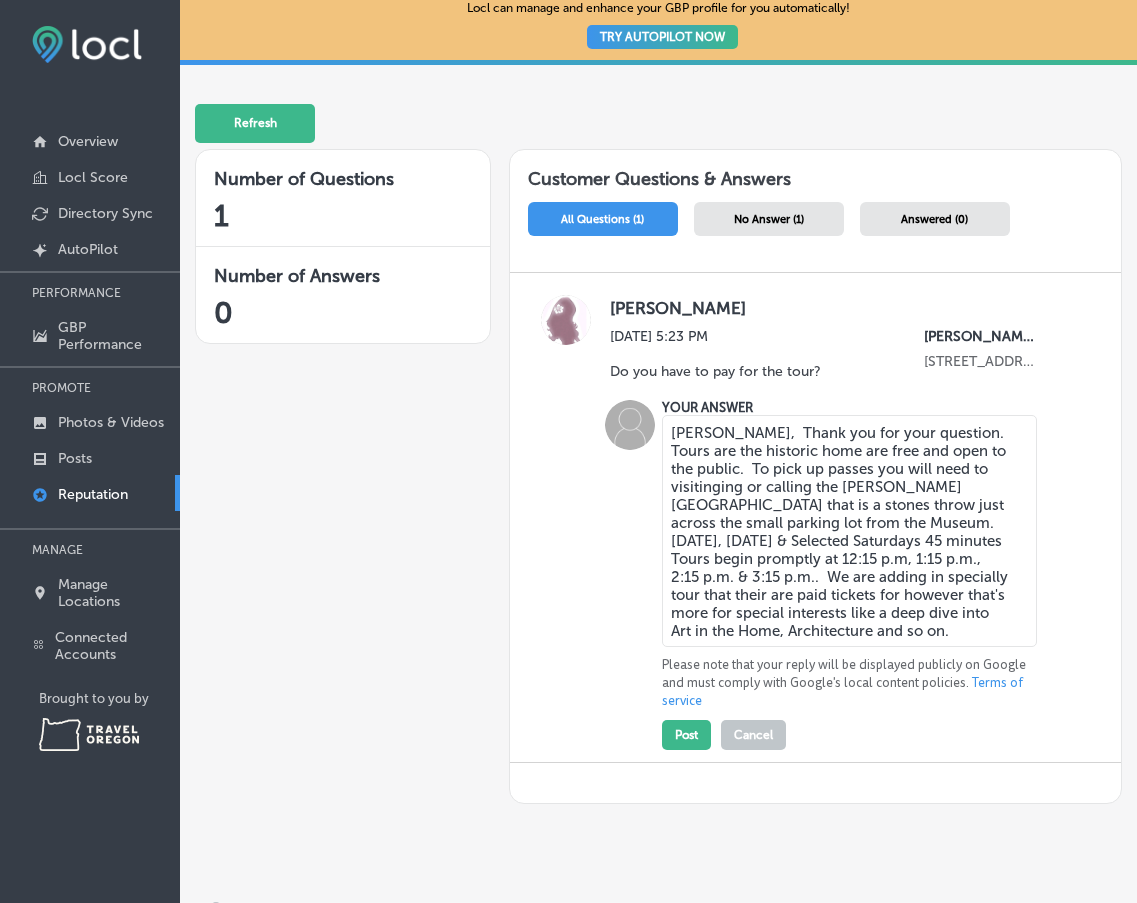 click on "[PERSON_NAME],  Thank you for your question.  Tours are the historic home are free and open to the public.  To pick up passes you will need to visitinging or calling the [PERSON_NAME][GEOGRAPHIC_DATA] that is a stones throw just across the small parking lot from the Museum.  [DATE], [DATE] & Selected Saturdays 45 minutes Tours begin promptly at 12:15 p.m, 1:15 p.m., 2:15 p.m. & 3:15 p.m..  We are adding in specially tour that their are paid tickets for however that's more for special interests like a deep dive into Art in the Home, Architecture and so on." at bounding box center (850, 531) 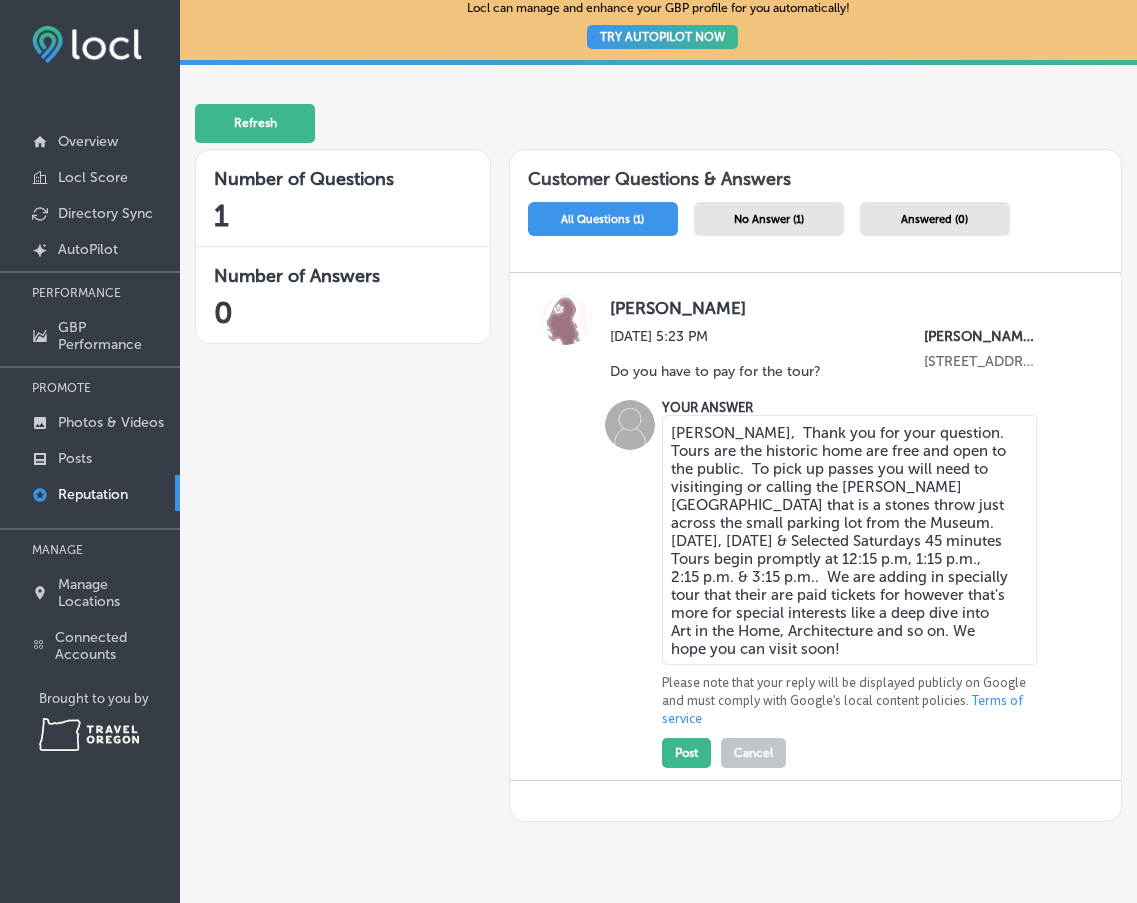click on "[PERSON_NAME],  Thank you for your question.  Tours are the historic home are free and open to the public.  To pick up passes you will need to visitinging or calling the [PERSON_NAME][GEOGRAPHIC_DATA] that is a stones throw just across the small parking lot from the Museum.  [DATE], [DATE] & Selected Saturdays 45 minutes Tours begin promptly at 12:15 p.m, 1:15 p.m., 2:15 p.m. & 3:15 p.m..  We are adding in specially tour that their are paid tickets for however that's more for special interests like a deep dive into Art in the Home, Architecture and so on. We hope you can visit soon!" at bounding box center (850, 540) 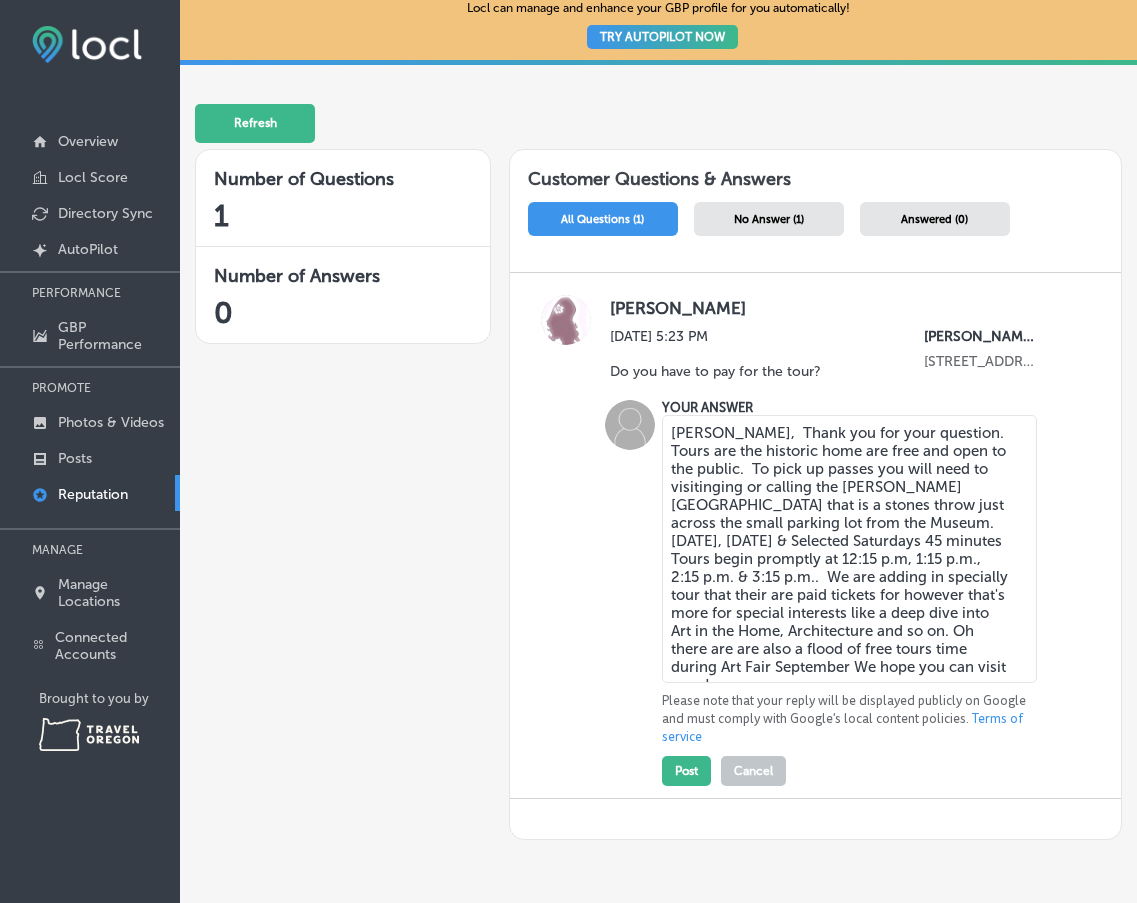 drag, startPoint x: 950, startPoint y: 625, endPoint x: 900, endPoint y: 619, distance: 50.358715 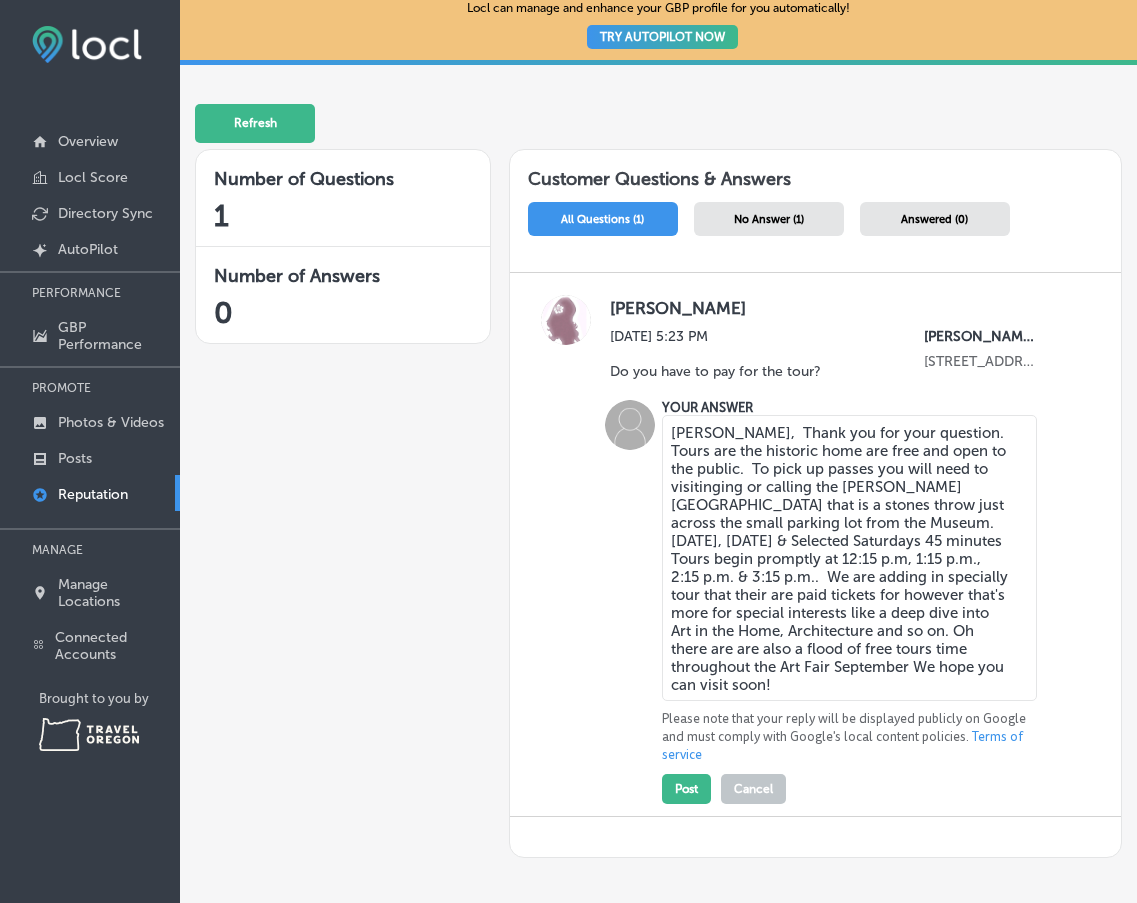click on "[PERSON_NAME],  Thank you for your question.  Tours are the historic home are free and open to the public.  To pick up passes you will need to visitinging or calling the [PERSON_NAME][GEOGRAPHIC_DATA] that is a stones throw just across the small parking lot from the Museum.  [DATE], [DATE] & Selected Saturdays 45 minutes Tours begin promptly at 12:15 p.m, 1:15 p.m., 2:15 p.m. & 3:15 p.m..  We are adding in specially tour that their are paid tickets for however that's more for special interests like a deep dive into Art in the Home, Architecture and so on. Oh there are are also a flood of free tours time throughout the Art Fair September We hope you can visit soon!" at bounding box center [850, 558] 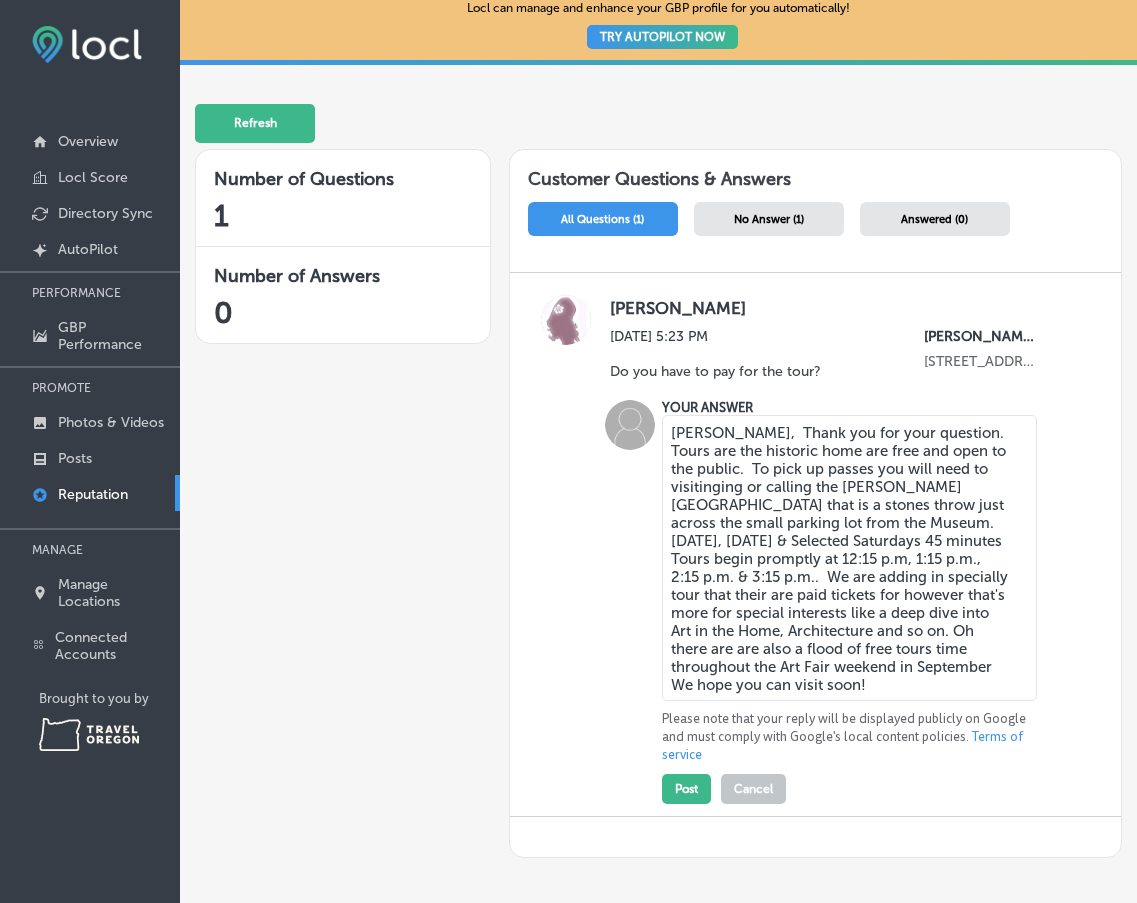 click on "[PERSON_NAME],  Thank you for your question.  Tours are the historic home are free and open to the public.  To pick up passes you will need to visitinging or calling the [PERSON_NAME][GEOGRAPHIC_DATA] that is a stones throw just across the small parking lot from the Museum.  [DATE], [DATE] & Selected Saturdays 45 minutes Tours begin promptly at 12:15 p.m, 1:15 p.m., 2:15 p.m. & 3:15 p.m..  We are adding in specially tour that their are paid tickets for however that's more for special interests like a deep dive into Art in the Home, Architecture and so on. Oh there are are also a flood of free tours time throughout the Art Fair weekend in September We hope you can visit soon!" at bounding box center [850, 558] 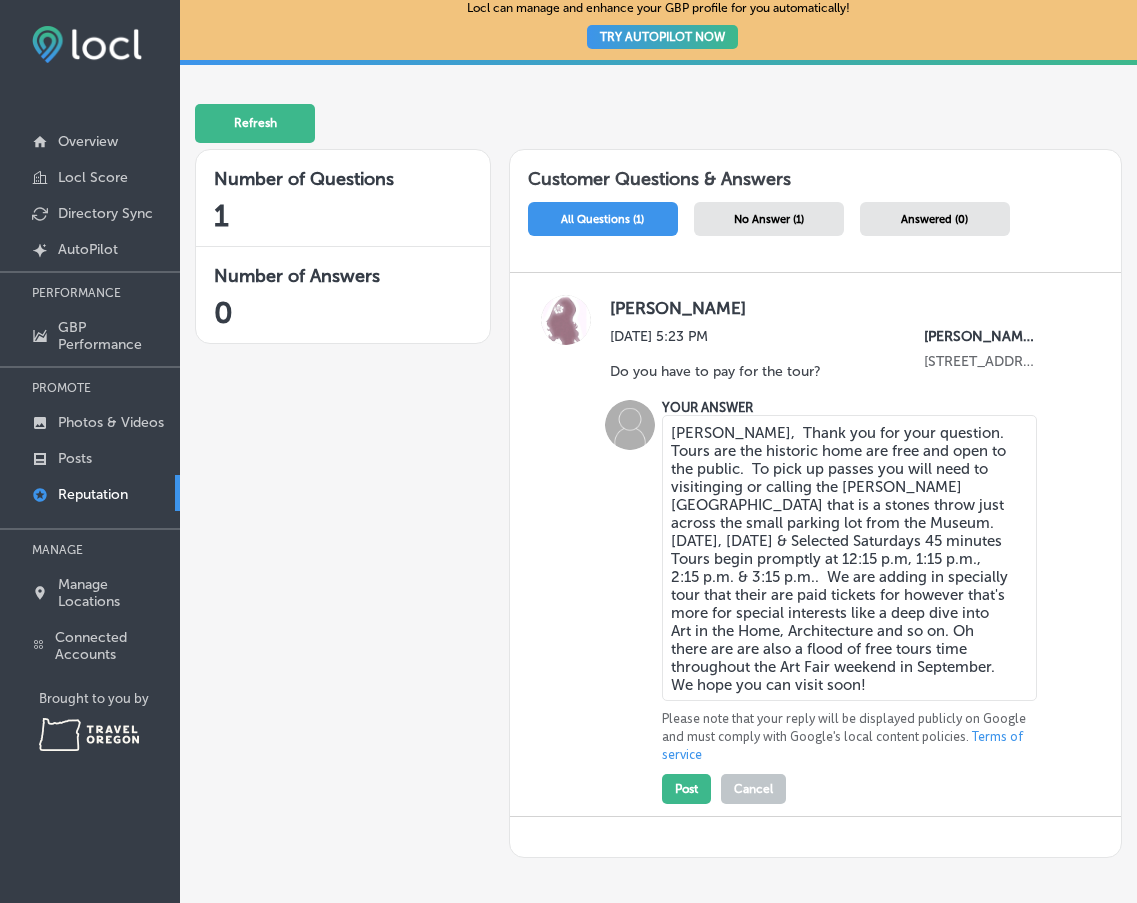 click on "[PERSON_NAME],  Thank you for your question.  Tours are the historic home are free and open to the public.  To pick up passes you will need to visitinging or calling the [PERSON_NAME][GEOGRAPHIC_DATA] that is a stones throw just across the small parking lot from the Museum.  [DATE], [DATE] & Selected Saturdays 45 minutes Tours begin promptly at 12:15 p.m, 1:15 p.m., 2:15 p.m. & 3:15 p.m..  We are adding in specially tour that their are paid tickets for however that's more for special interests like a deep dive into Art in the Home, Architecture and so on. Oh there are are also a flood of free tours time throughout the Art Fair weekend in September. We hope you can visit soon!" at bounding box center (850, 558) 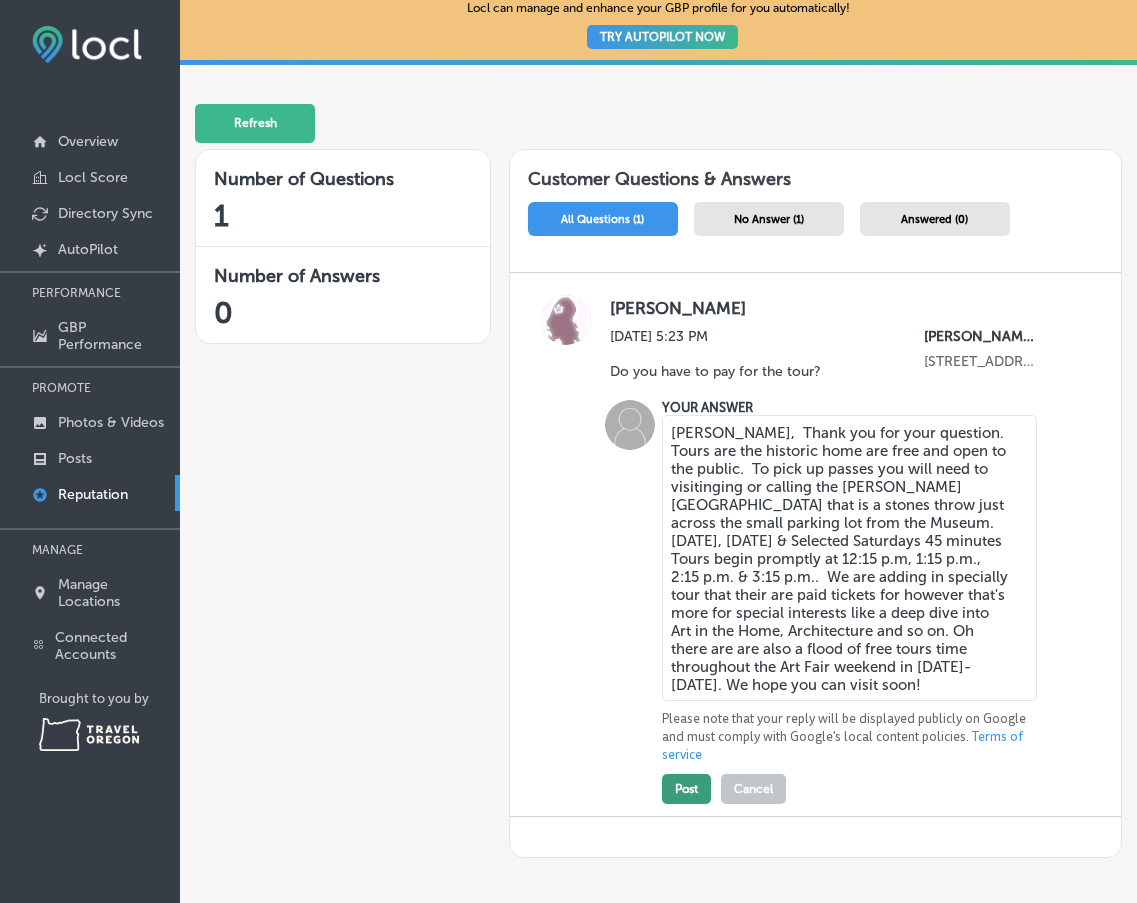 type on "[PERSON_NAME],  Thank you for your question.  Tours are the historic home are free and open to the public.  To pick up passes you will need to visitinging or calling the [PERSON_NAME][GEOGRAPHIC_DATA] that is a stones throw just across the small parking lot from the Museum.  [DATE], [DATE] & Selected Saturdays 45 minutes Tours begin promptly at 12:15 p.m, 1:15 p.m., 2:15 p.m. & 3:15 p.m..  We are adding in specially tour that their are paid tickets for however that's more for special interests like a deep dive into Art in the Home, Architecture and so on. Oh there are are also a flood of free tours time throughout the Art Fair weekend in [DATE]- [DATE]. We hope you can visit soon!" 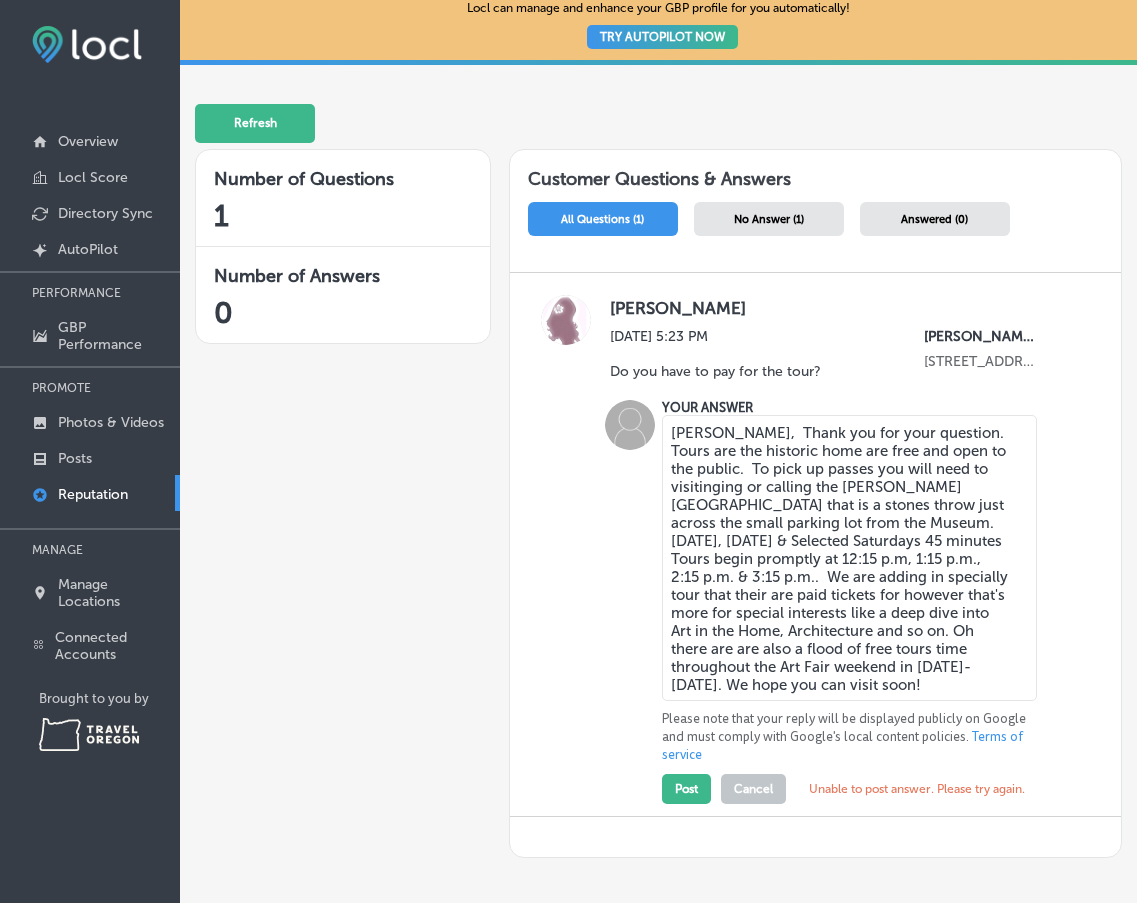 click on "[PERSON_NAME],  Thank you for your question.  Tours are the historic home are free and open to the public.  To pick up passes you will need to visitinging or calling the [PERSON_NAME][GEOGRAPHIC_DATA] that is a stones throw just across the small parking lot from the Museum.  [DATE], [DATE] & Selected Saturdays 45 minutes Tours begin promptly at 12:15 p.m, 1:15 p.m., 2:15 p.m. & 3:15 p.m..  We are adding in specially tour that their are paid tickets for however that's more for special interests like a deep dive into Art in the Home, Architecture and so on. Oh there are are also a flood of free tours time throughout the Art Fair weekend in [DATE]- [DATE]. We hope you can visit soon!" at bounding box center [850, 558] 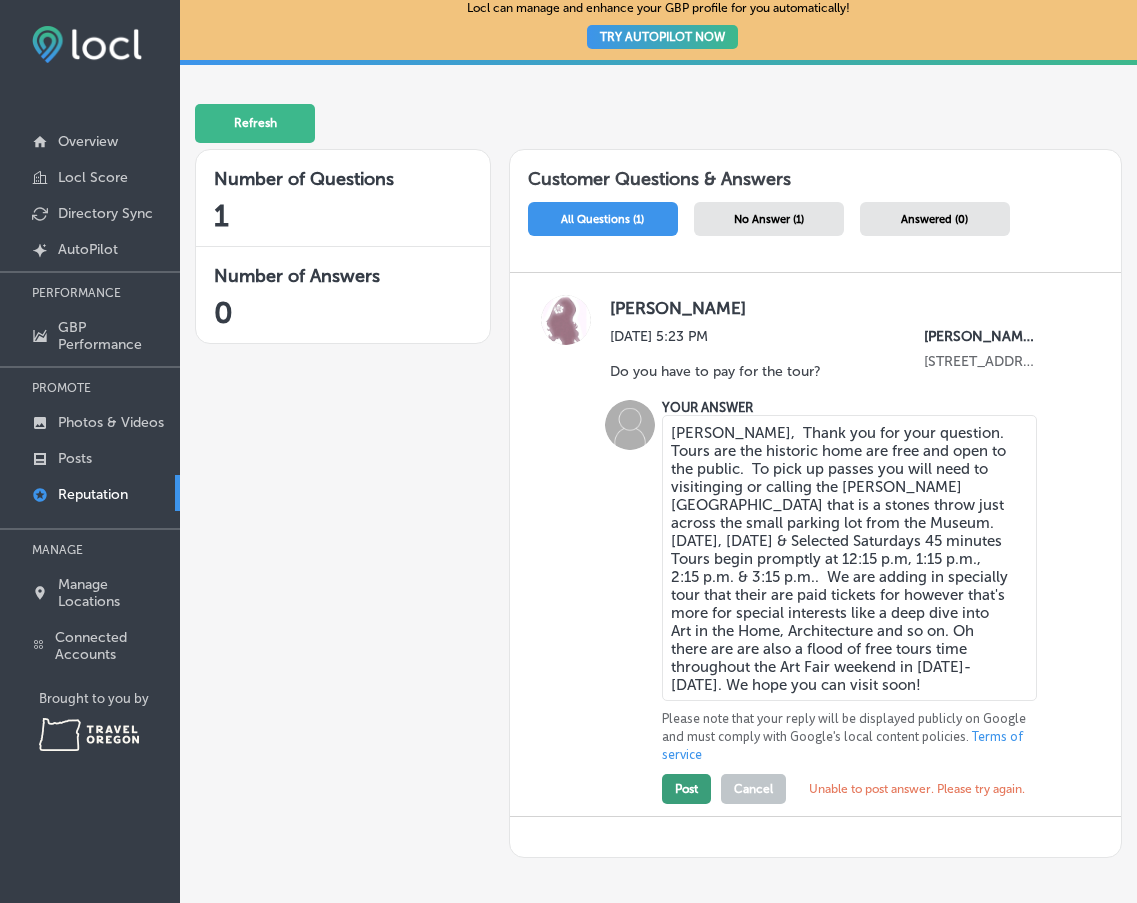 click on "Post" at bounding box center [686, 789] 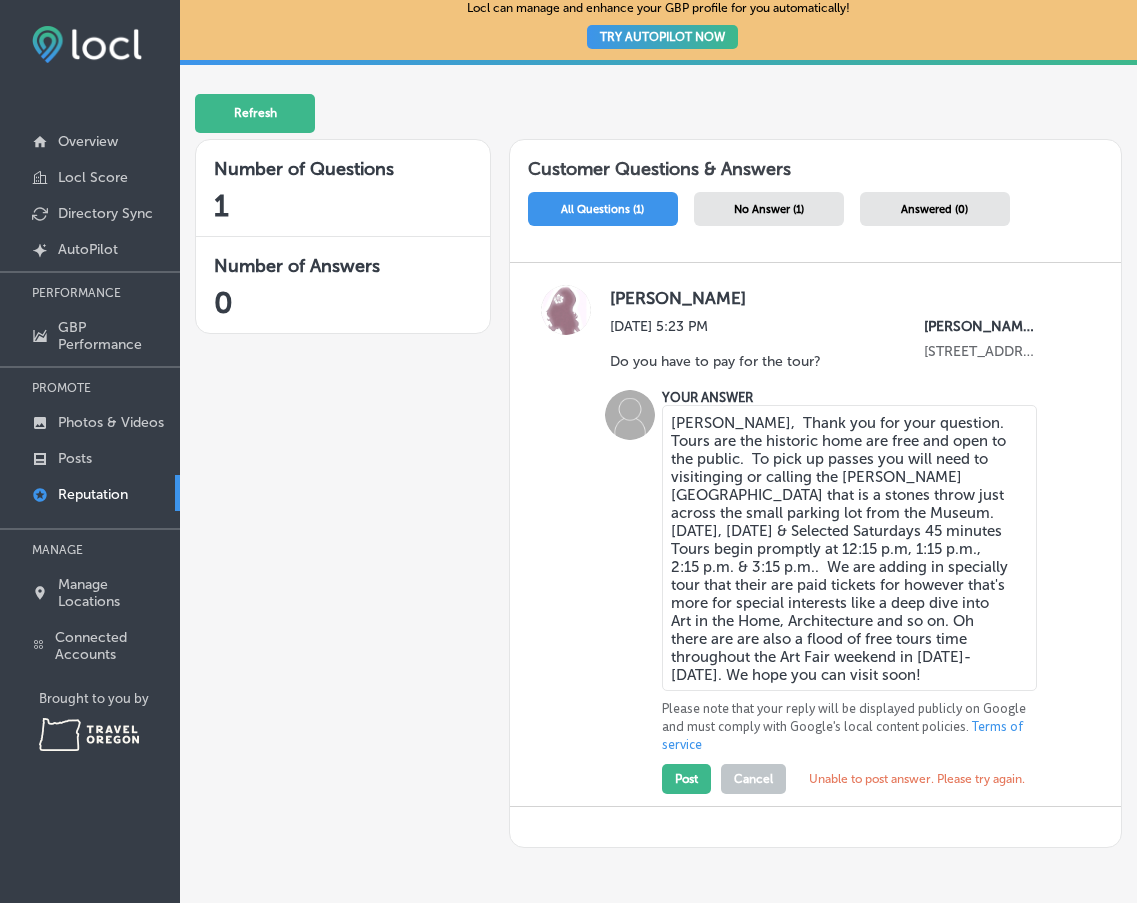 scroll, scrollTop: 276, scrollLeft: 0, axis: vertical 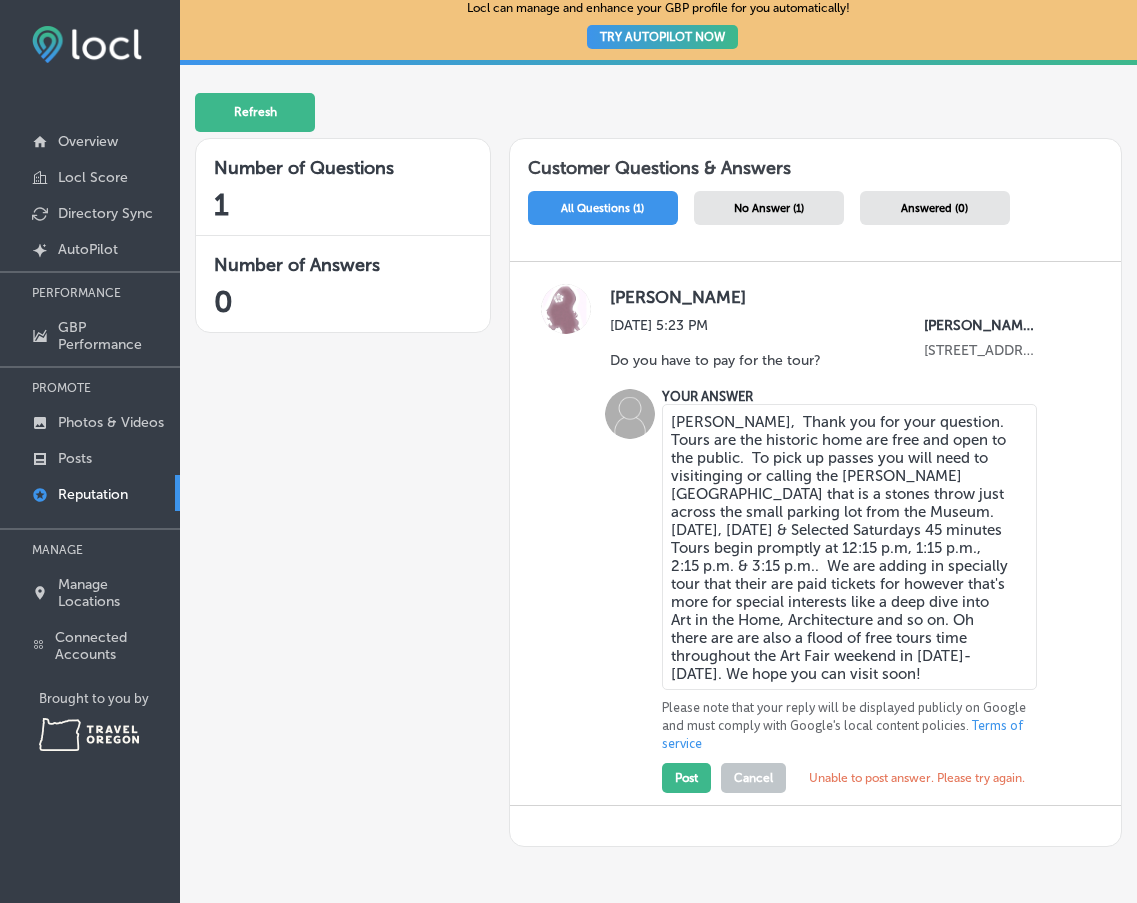 click on "[PERSON_NAME],  Thank you for your question.  Tours are the historic home are free and open to the public.  To pick up passes you will need to visitinging or calling the [PERSON_NAME][GEOGRAPHIC_DATA] that is a stones throw just across the small parking lot from the Museum.  [DATE], [DATE] & Selected Saturdays 45 minutes Tours begin promptly at 12:15 p.m, 1:15 p.m., 2:15 p.m. & 3:15 p.m..  We are adding in specially tour that their are paid tickets for however that's more for special interests like a deep dive into Art in the Home, Architecture and so on. Oh there are are also a flood of free tours time throughout the Art Fair weekend in [DATE]- [DATE]. We hope you can visit soon!" at bounding box center [850, 547] 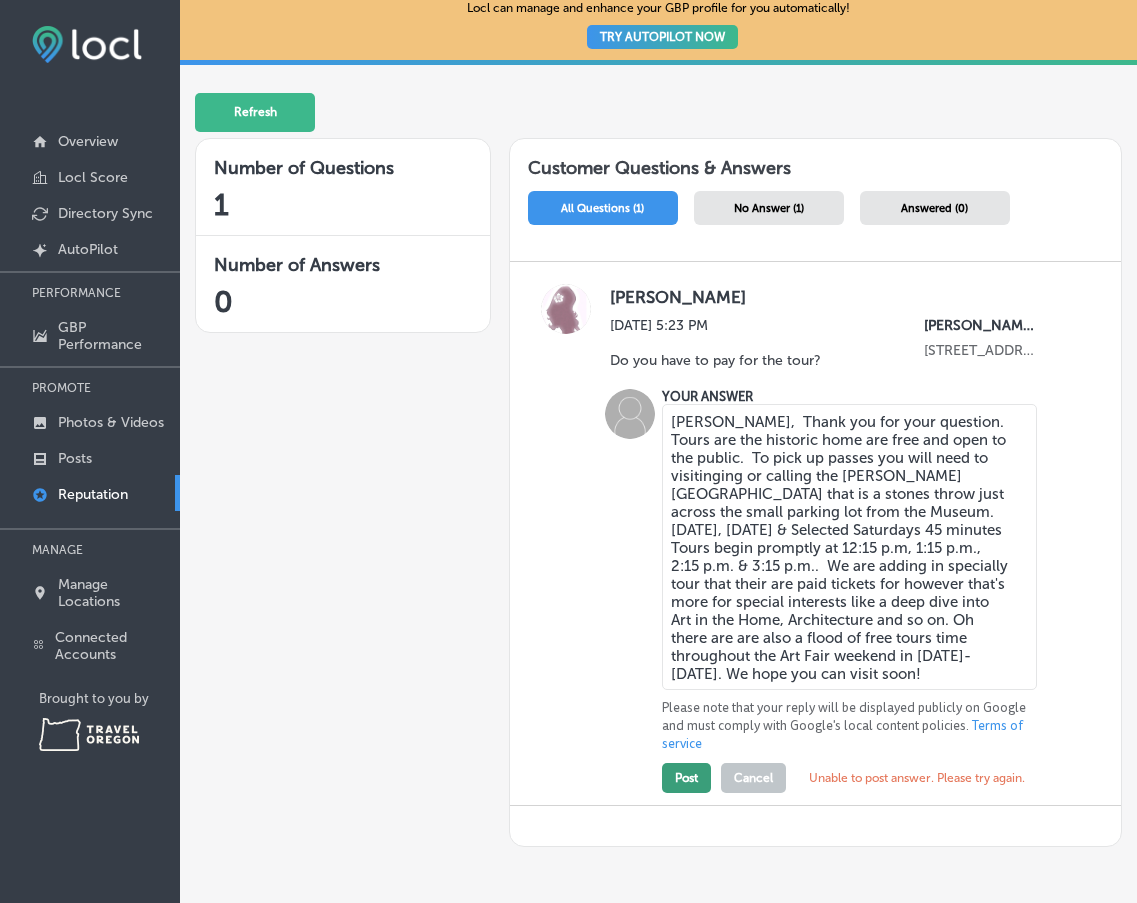 click on "Post" at bounding box center [686, 778] 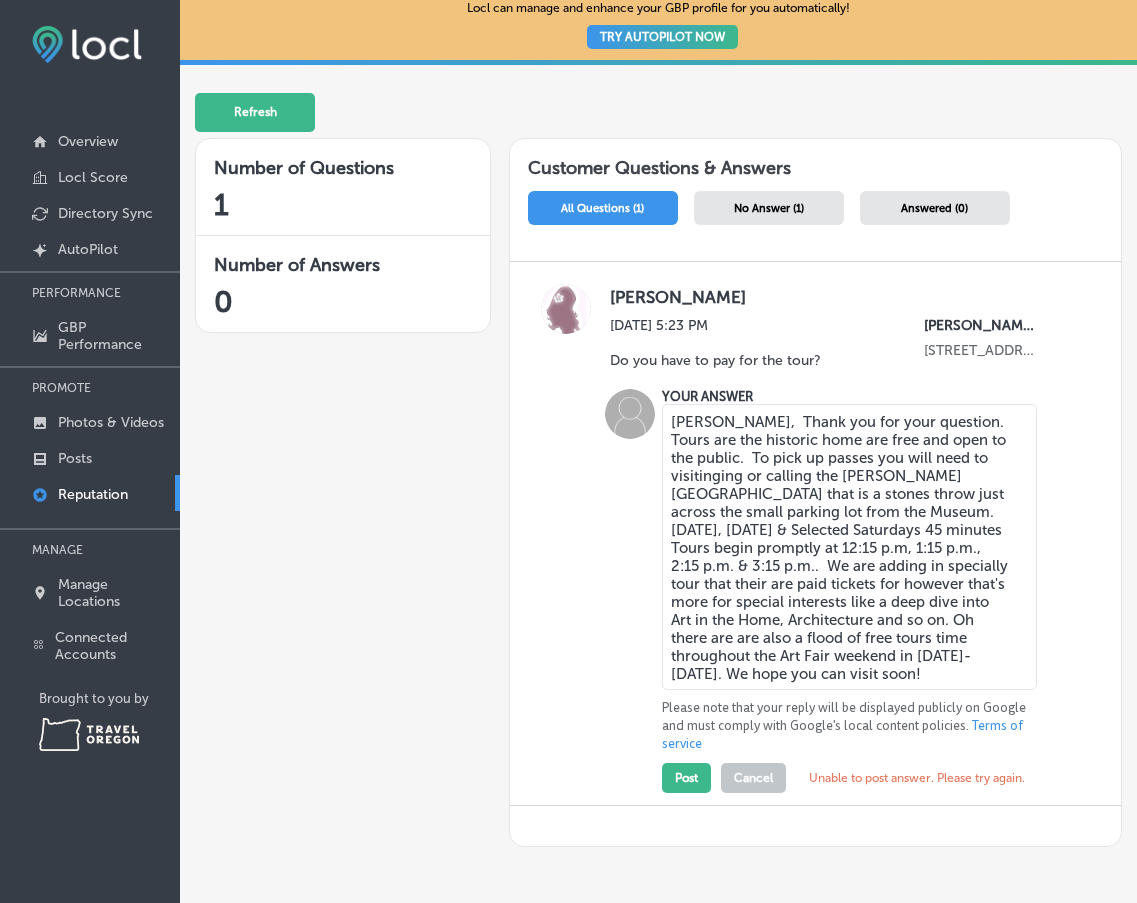 click on "[PERSON_NAME],  Thank you for your question.  Tours are the historic home are free and open to the public.  To pick up passes you will need to visitinging or calling the [PERSON_NAME][GEOGRAPHIC_DATA] that is a stones throw just across the small parking lot from the Museum.  [DATE], [DATE] & Selected Saturdays 45 minutes Tours begin promptly at 12:15 p.m, 1:15 p.m., 2:15 p.m. & 3:15 p.m..  We are adding in specially tour that their are paid tickets for however that's more for special interests like a deep dive into Art in the Home, Architecture and so on. Oh there are are also a flood of free tours time throughout the Art Fair weekend in [DATE]- [DATE]. We hope you can visit soon!" at bounding box center (850, 547) 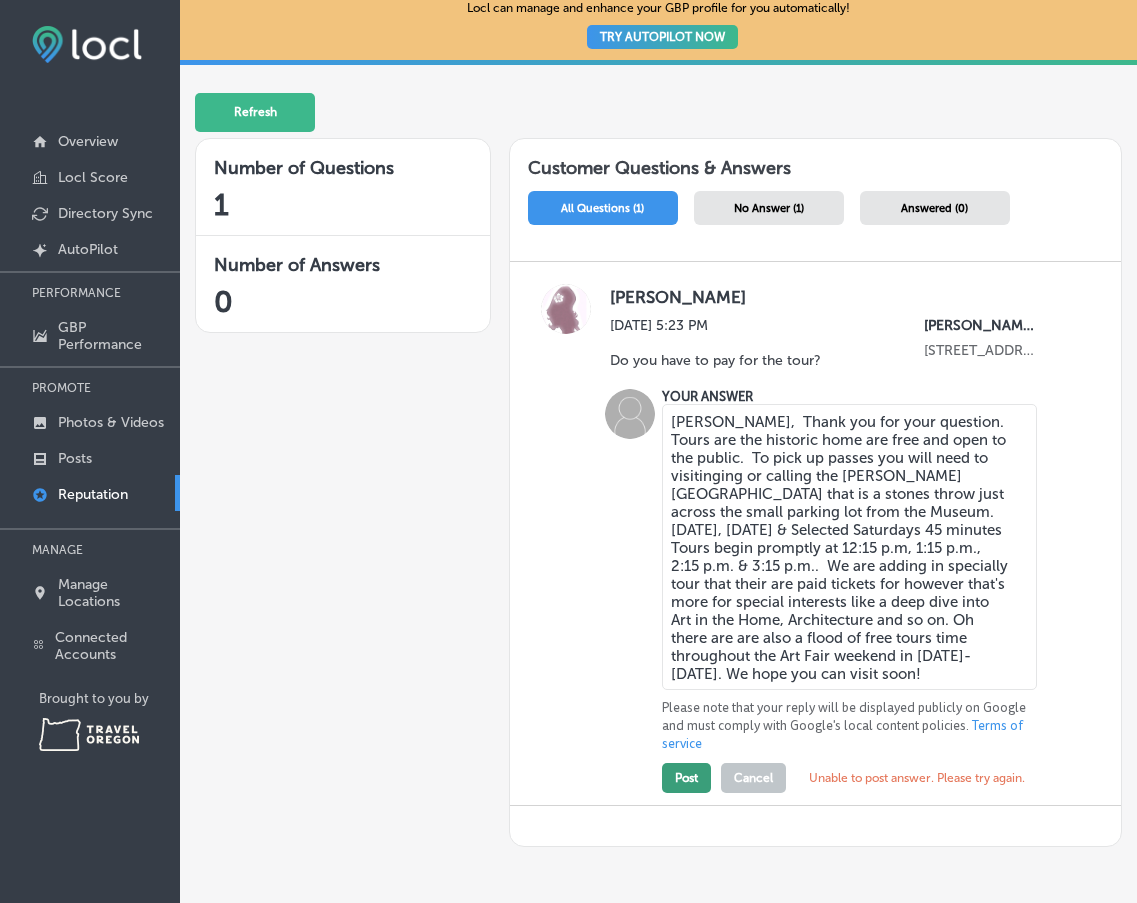 click on "Post" at bounding box center [686, 778] 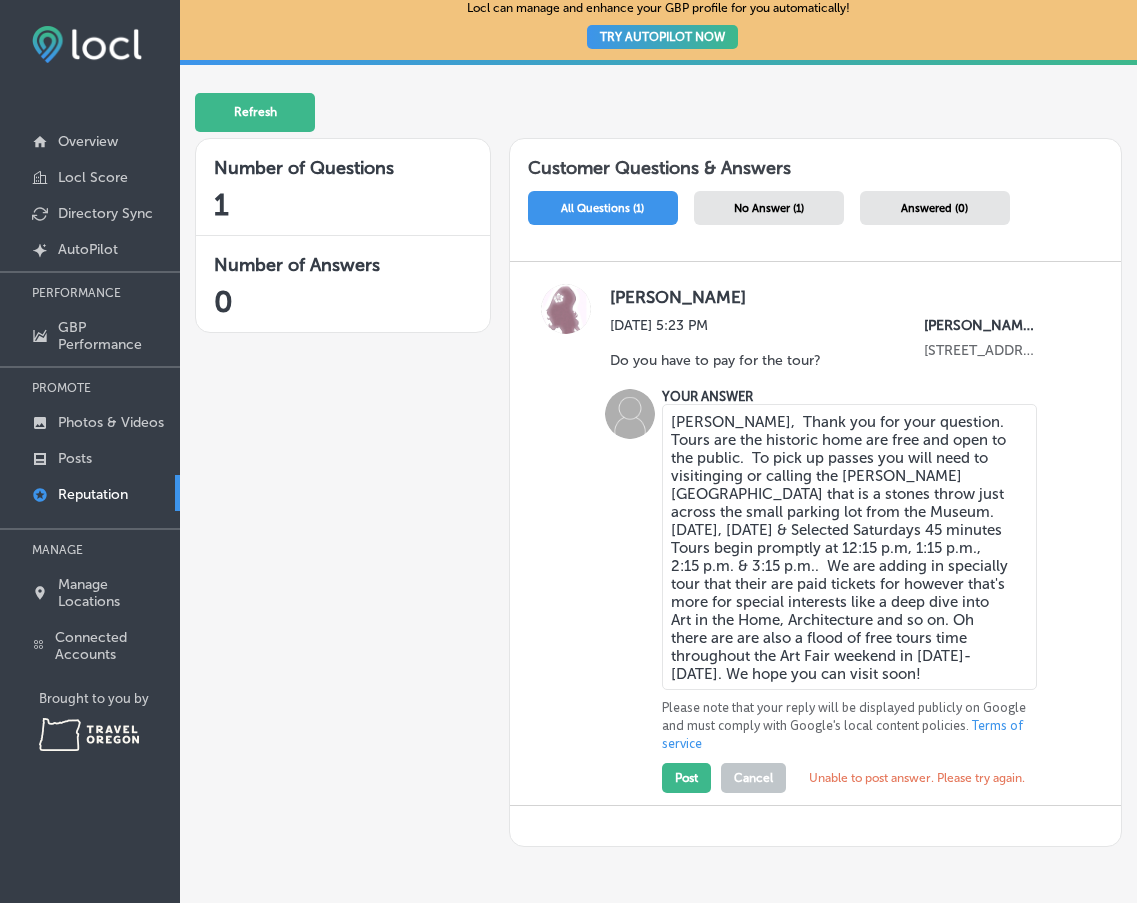 click on "[PERSON_NAME],  Thank you for your question.  Tours are the historic home are free and open to the public.  To pick up passes you will need to visitinging or calling the [PERSON_NAME][GEOGRAPHIC_DATA] that is a stones throw just across the small parking lot from the Museum.  [DATE], [DATE] & Selected Saturdays 45 minutes Tours begin promptly at 12:15 p.m, 1:15 p.m., 2:15 p.m. & 3:15 p.m..  We are adding in specially tour that their are paid tickets for however that's more for special interests like a deep dive into Art in the Home, Architecture and so on. Oh there are are also a flood of free tours time throughout the Art Fair weekend in [DATE]- [DATE]. We hope you can visit soon!" at bounding box center (850, 547) 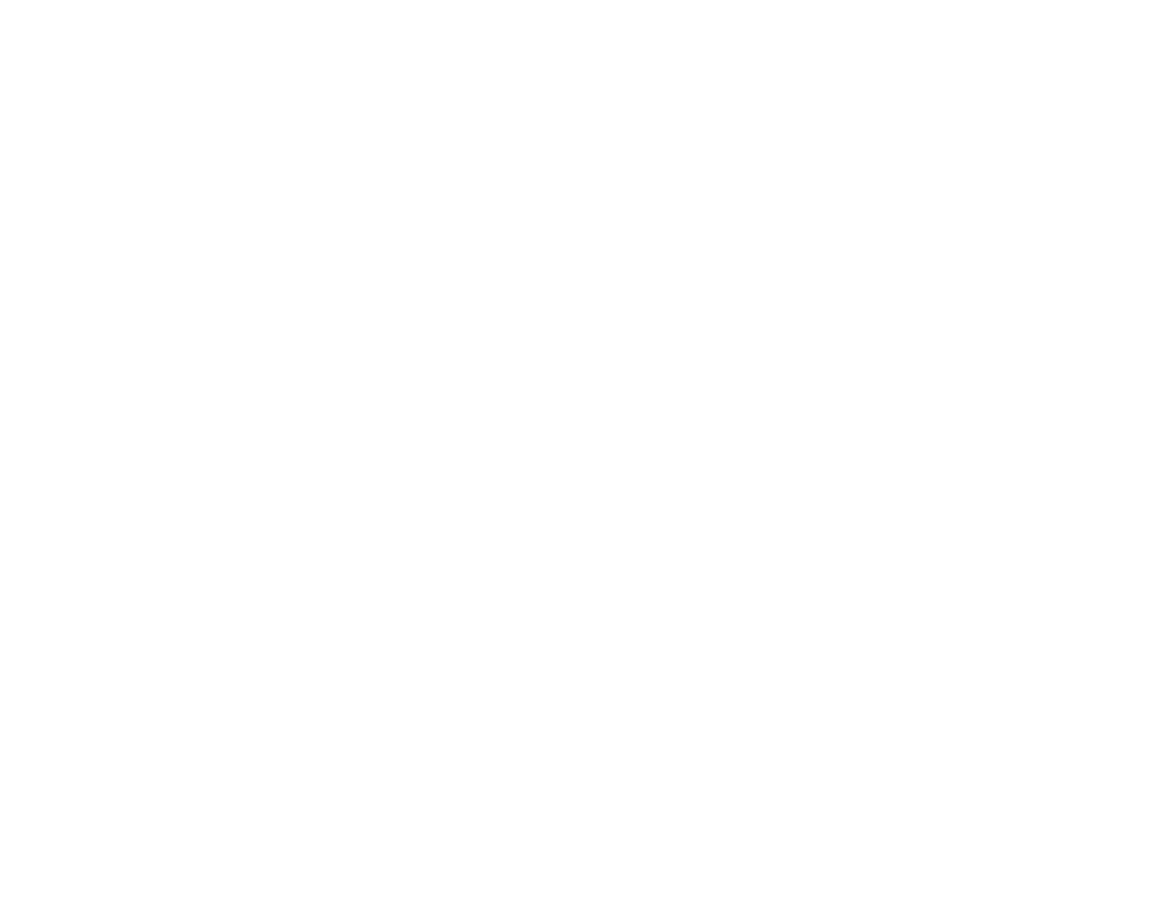 scroll, scrollTop: 0, scrollLeft: 0, axis: both 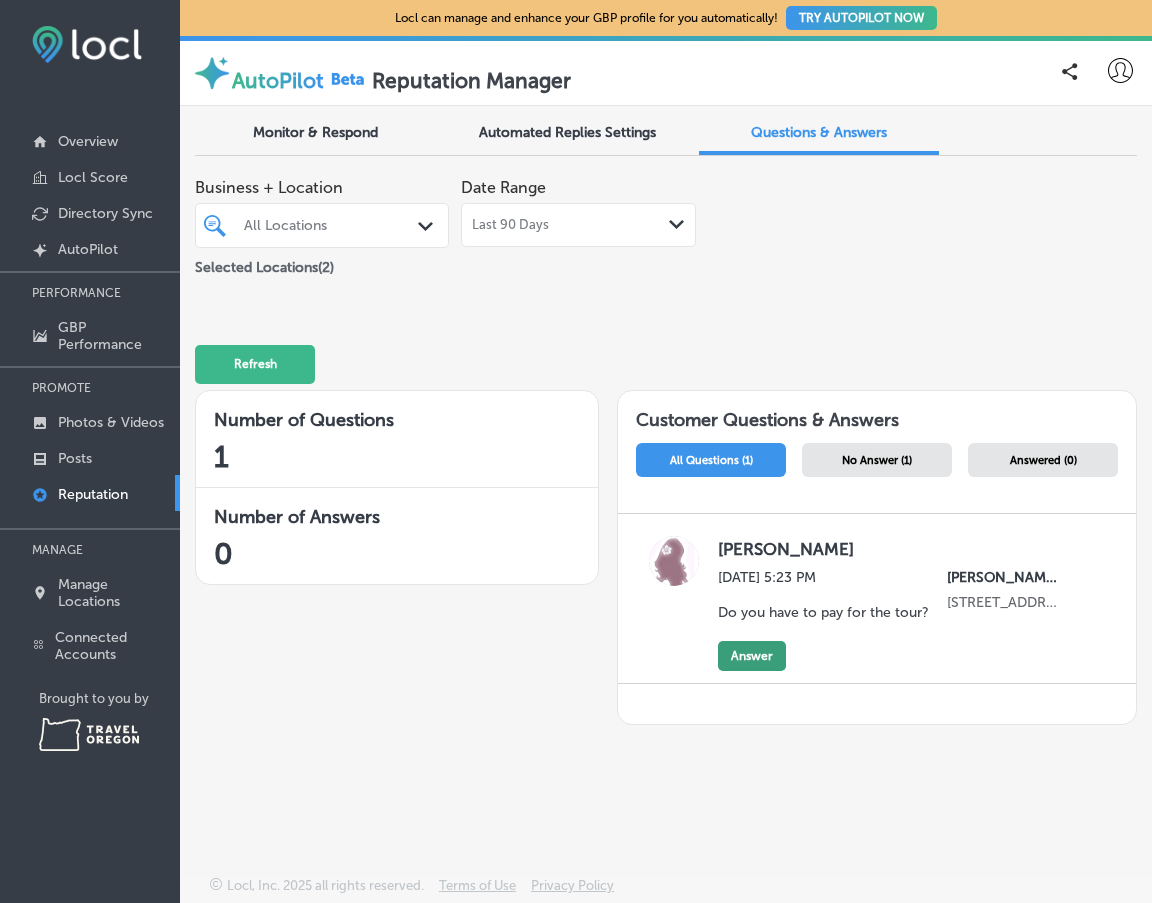 click on "Answer" 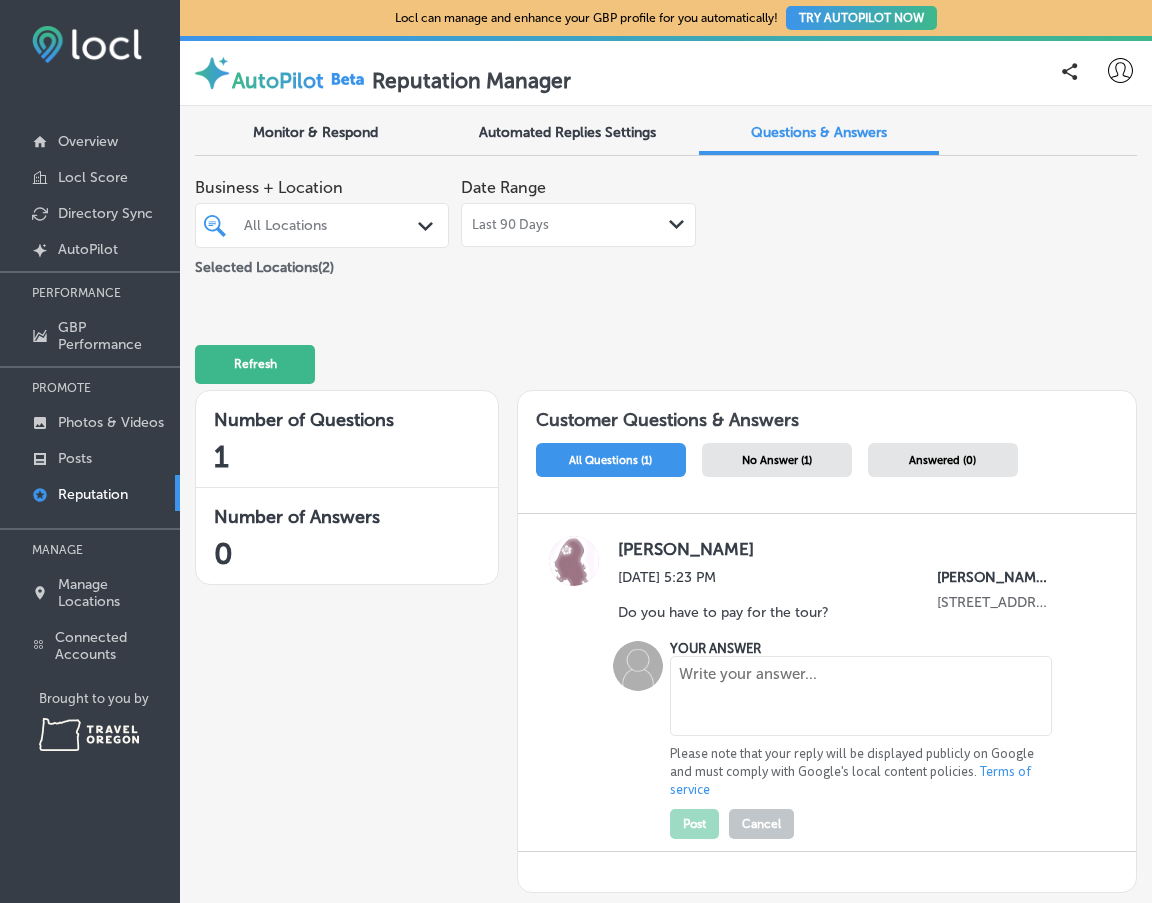 click at bounding box center (861, 696) 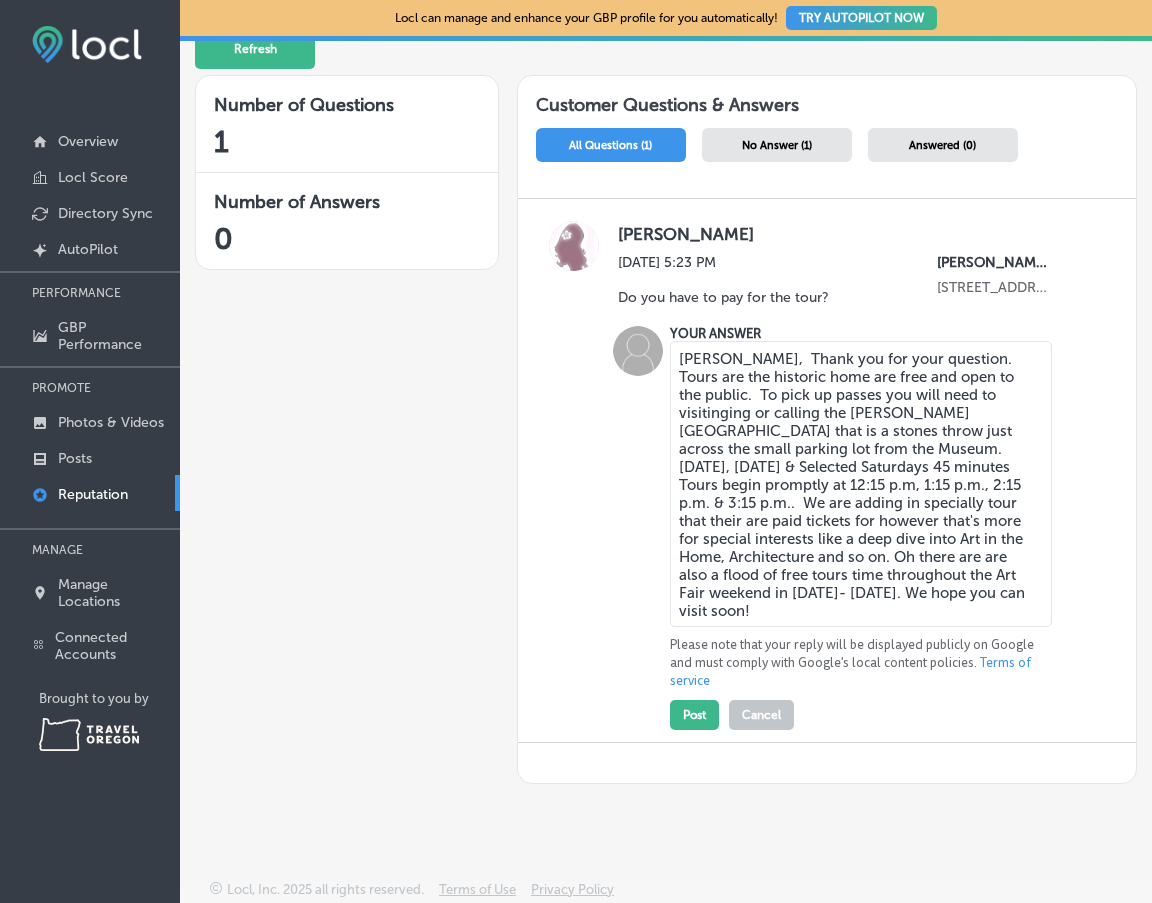 scroll, scrollTop: 319, scrollLeft: 0, axis: vertical 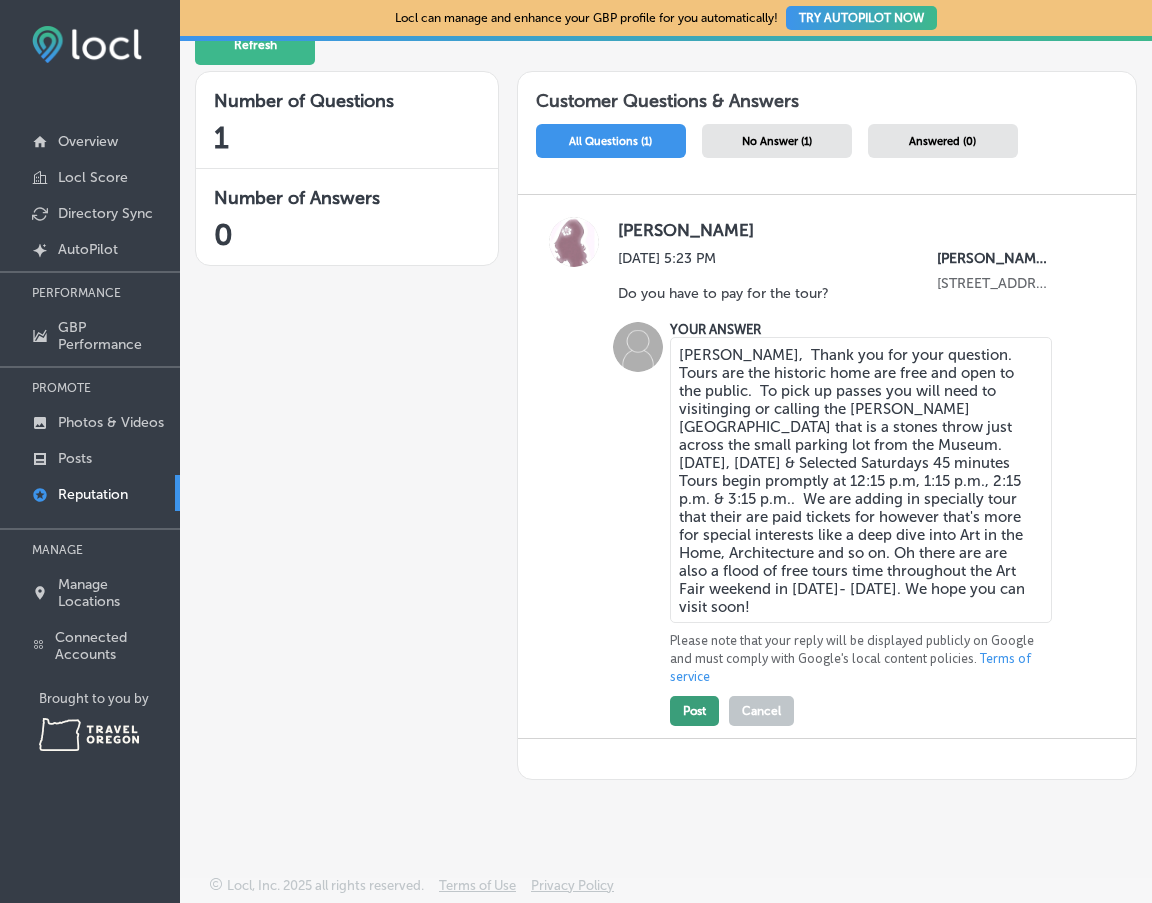 click on "Post" at bounding box center [694, 711] 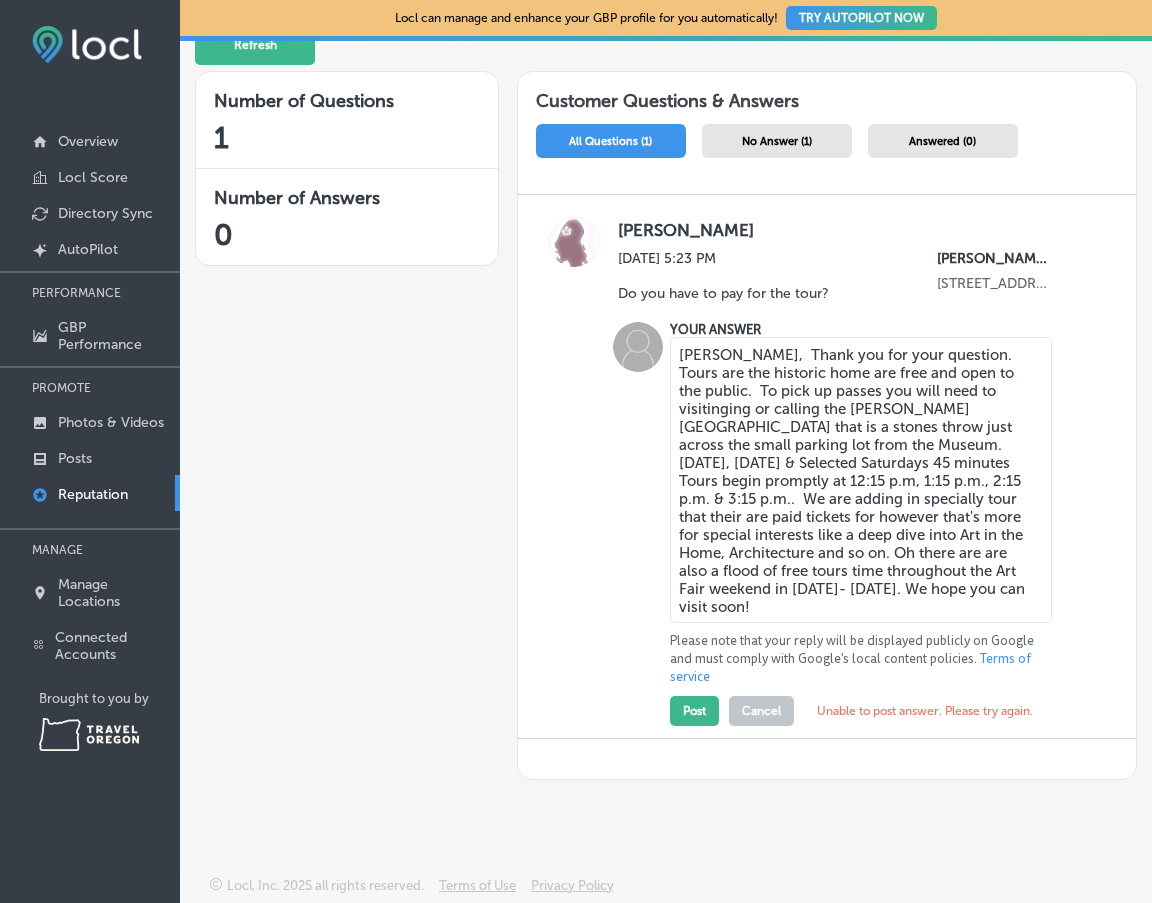 click on "[PERSON_NAME],  Thank you for your question.  Tours are the historic home are free and open to the public.  To pick up passes you will need to visitinging or calling the [PERSON_NAME][GEOGRAPHIC_DATA] that is a stones throw just across the small parking lot from the Museum.  [DATE], [DATE] & Selected Saturdays 45 minutes Tours begin promptly at 12:15 p.m, 1:15 p.m., 2:15 p.m. & 3:15 p.m..  We are adding in specially tour that their are paid tickets for however that's more for special interests like a deep dive into Art in the Home, Architecture and so on. Oh there are are also a flood of free tours time throughout the Art Fair weekend in [DATE]- [DATE]. We hope you can visit soon!" at bounding box center (861, 480) 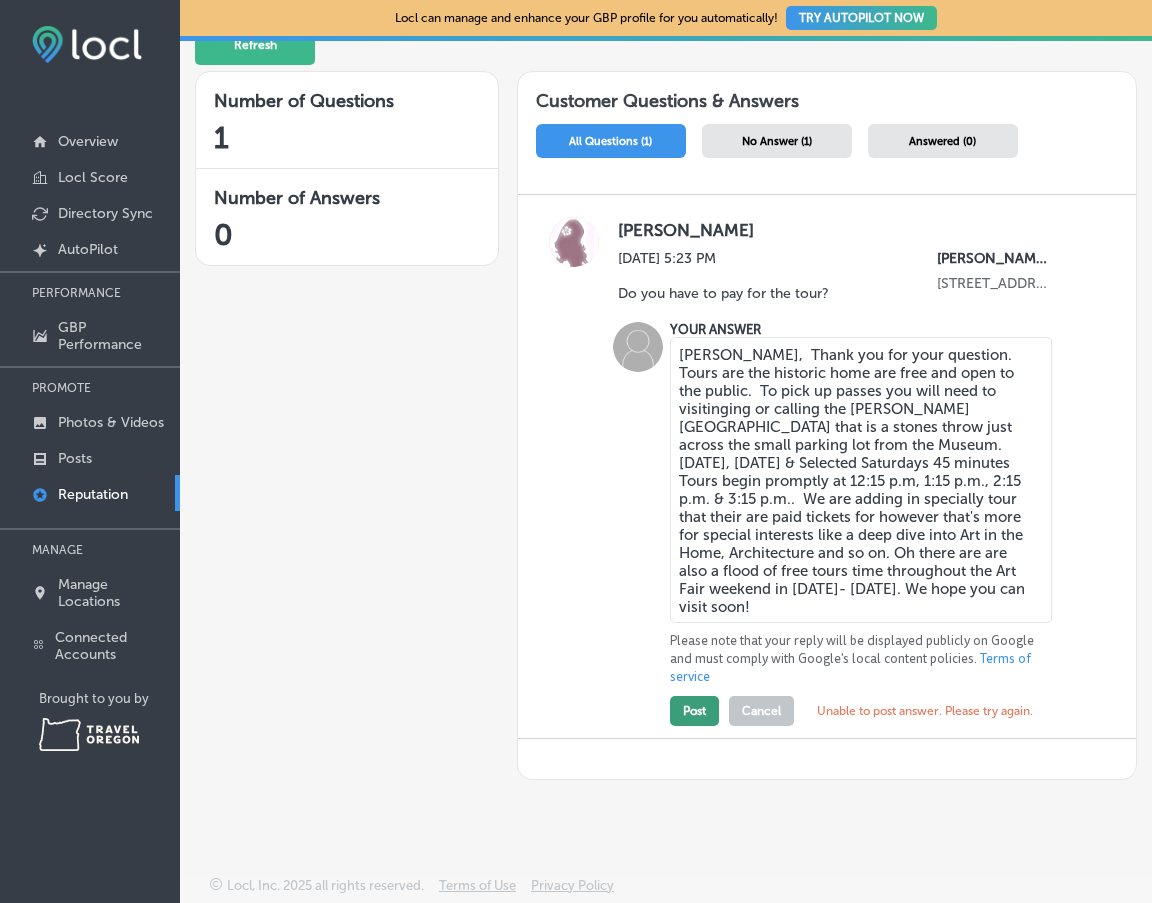 click on "Post" at bounding box center [694, 711] 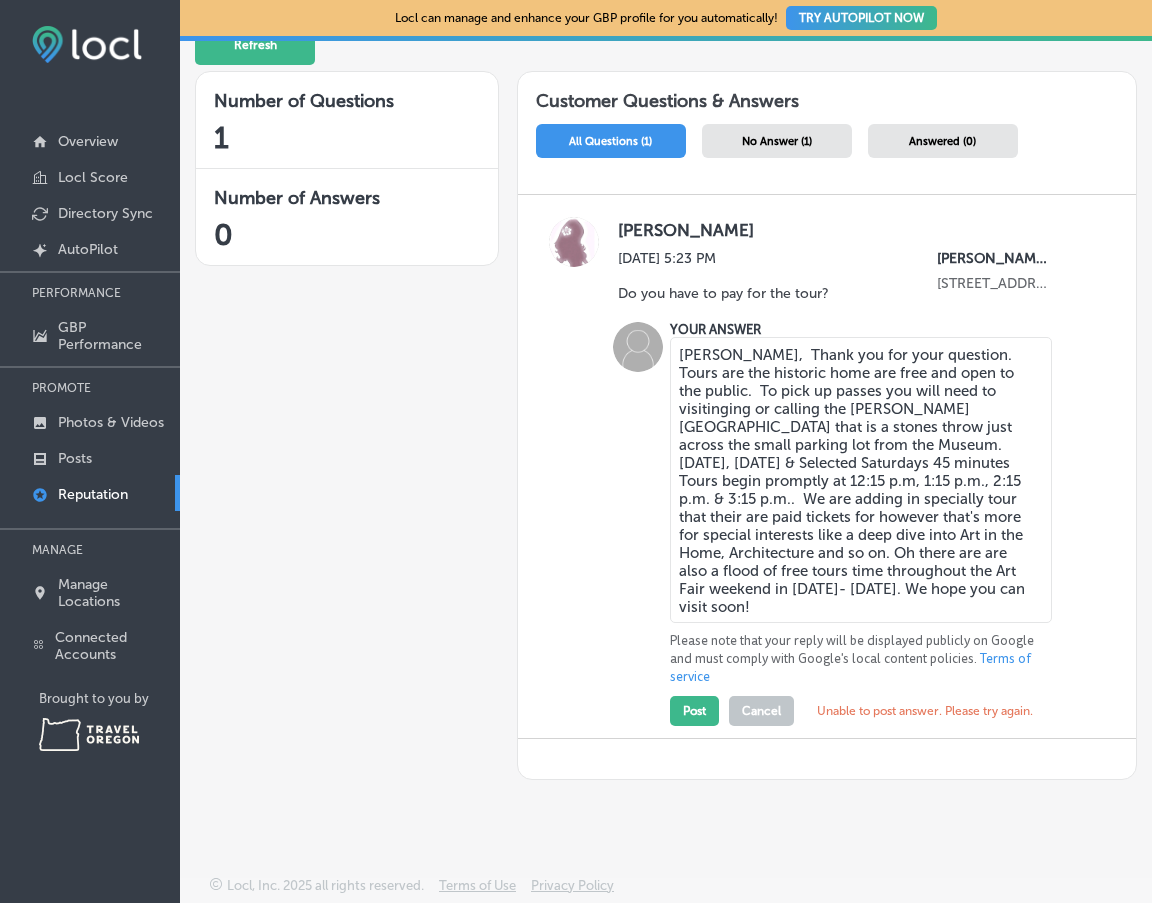 click on "[PERSON_NAME],  Thank you for your question.  Tours are the historic home are free and open to the public.  To pick up passes you will need to visitinging or calling the [PERSON_NAME][GEOGRAPHIC_DATA] that is a stones throw just across the small parking lot from the Museum.  [DATE], [DATE] & Selected Saturdays 45 minutes Tours begin promptly at 12:15 p.m, 1:15 p.m., 2:15 p.m. & 3:15 p.m..  We are adding in specially tour that their are paid tickets for however that's more for special interests like a deep dive into Art in the Home, Architecture and so on. Oh there are are also a flood of free tours time throughout the Art Fair weekend in [DATE]- [DATE]. We hope you can visit soon!" at bounding box center [861, 480] 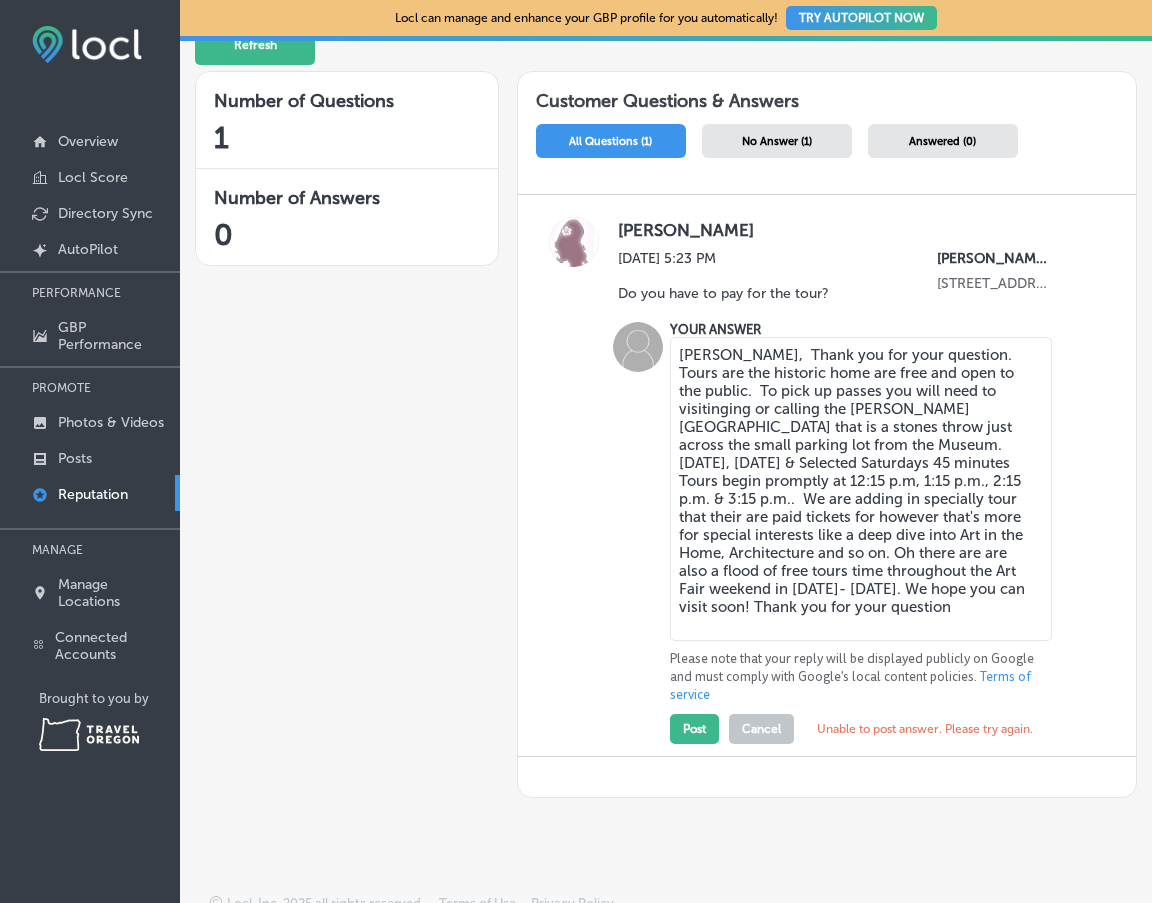 click on "Elizabeth,  Thank you for your question.  Tours are the historic home are free and open to the public.  To pick up passes you will need to visitinging or calling the Bush Barn Art Center that is a stones throw just across the small parking lot from the Museum.  Thursday, Friday & Selected Saturdays 45 minutes Tours begin promptly at 12:15 p.m, 1:15 p.m., 2:15 p.m. & 3:15 p.m..  We are adding in specially tour that their are paid tickets for however that's more for special interests like a deep dive into Art in the Home, Architecture and so on. Oh there are are also a flood of free tours time throughout the Art Fair weekend in September the 12- 14. We hope you can visit soon! Thank you for your question" at bounding box center [861, 489] 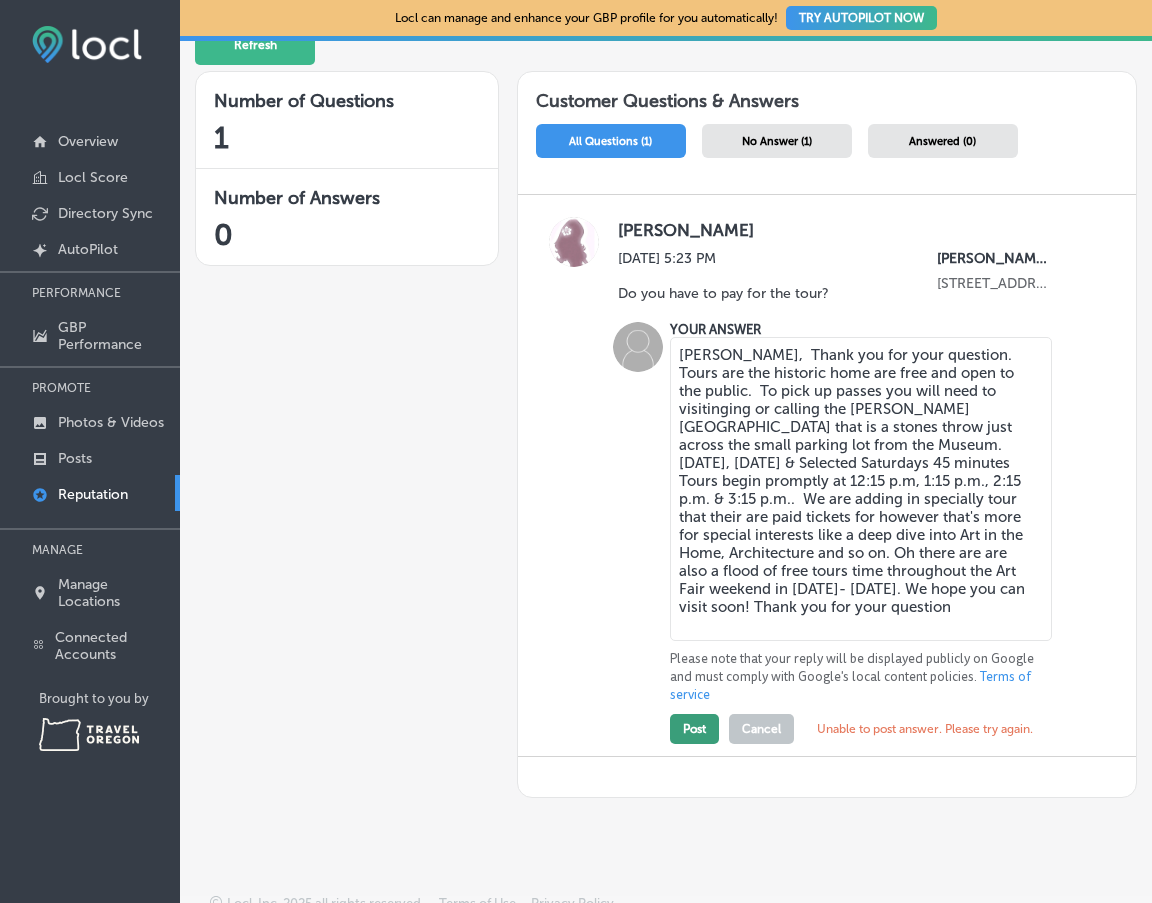 type on "Elizabeth,  Thank you for your question.  Tours are the historic home are free and open to the public.  To pick up passes you will need to visitinging or calling the Bush Barn Art Center that is a stones throw just across the small parking lot from the Museum.  Thursday, Friday & Selected Saturdays 45 minutes Tours begin promptly at 12:15 p.m, 1:15 p.m., 2:15 p.m. & 3:15 p.m..  We are adding in specially tour that their are paid tickets for however that's more for special interests like a deep dive into Art in the Home, Architecture and so on. Oh there are are also a flood of free tours time throughout the Art Fair weekend in September the 12- 14, 2025. We hope you can visit soon! Thank you for your question" 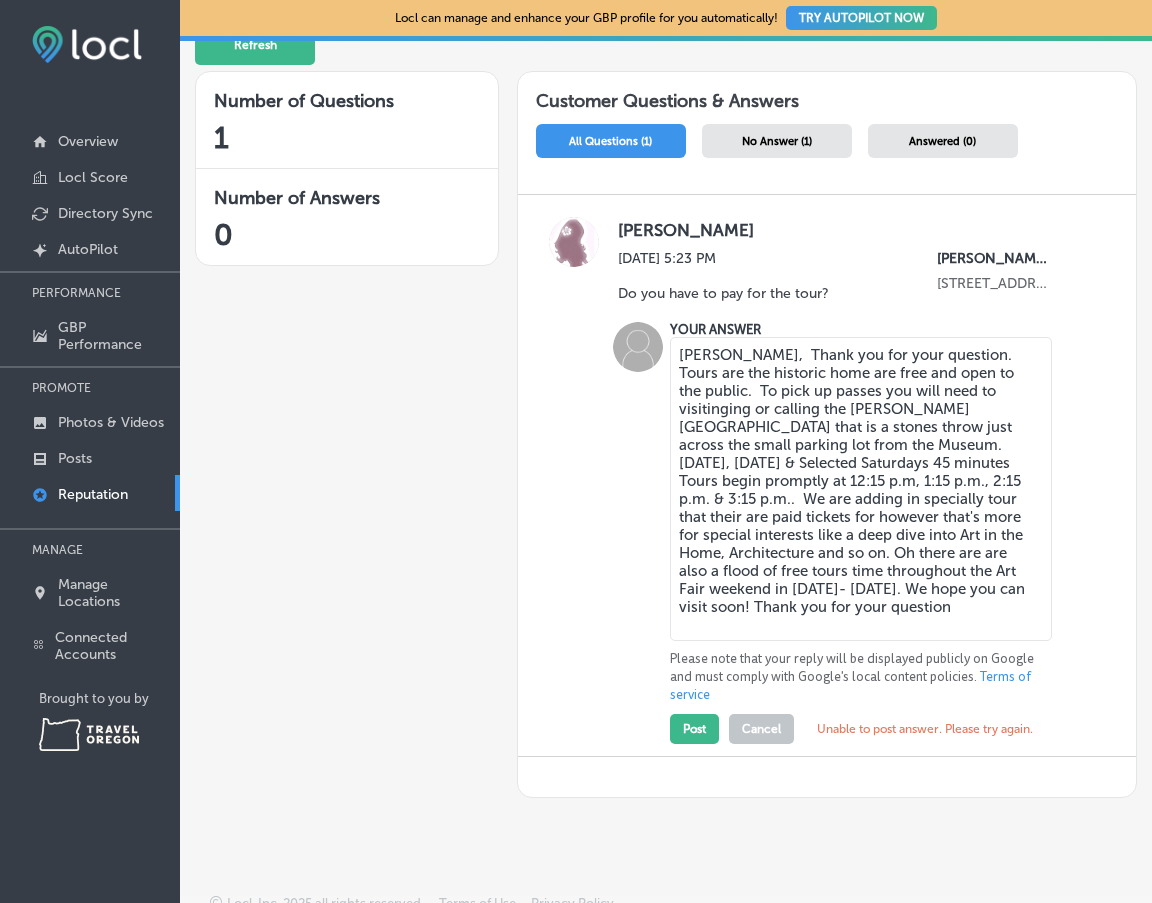 click on "Elizabeth,  Thank you for your question.  Tours are the historic home are free and open to the public.  To pick up passes you will need to visitinging or calling the Bush Barn Art Center that is a stones throw just across the small parking lot from the Museum.  Thursday, Friday & Selected Saturdays 45 minutes Tours begin promptly at 12:15 p.m, 1:15 p.m., 2:15 p.m. & 3:15 p.m..  We are adding in specially tour that their are paid tickets for however that's more for special interests like a deep dive into Art in the Home, Architecture and so on. Oh there are are also a flood of free tours time throughout the Art Fair weekend in September the 12- 14, 2025. We hope you can visit soon! Thank you for your question" at bounding box center [861, 489] 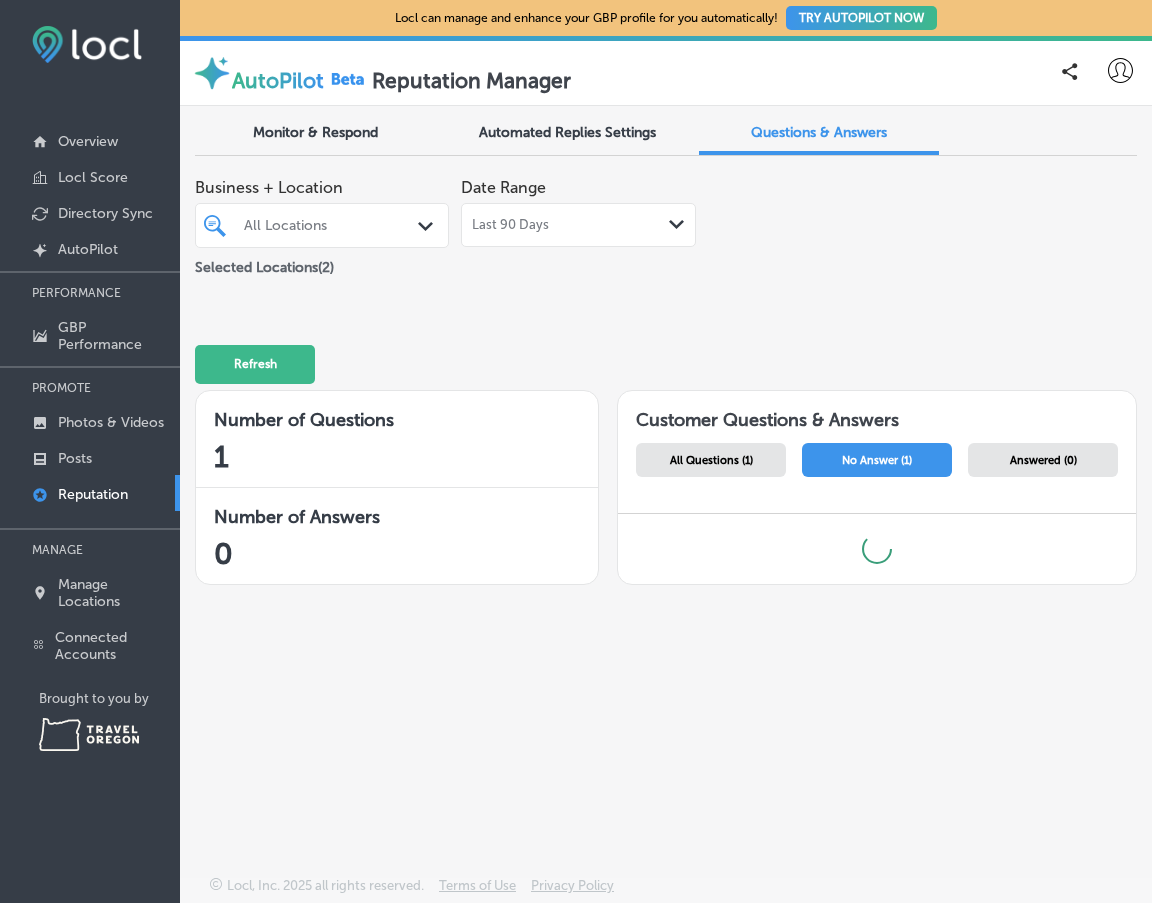 scroll, scrollTop: 0, scrollLeft: 0, axis: both 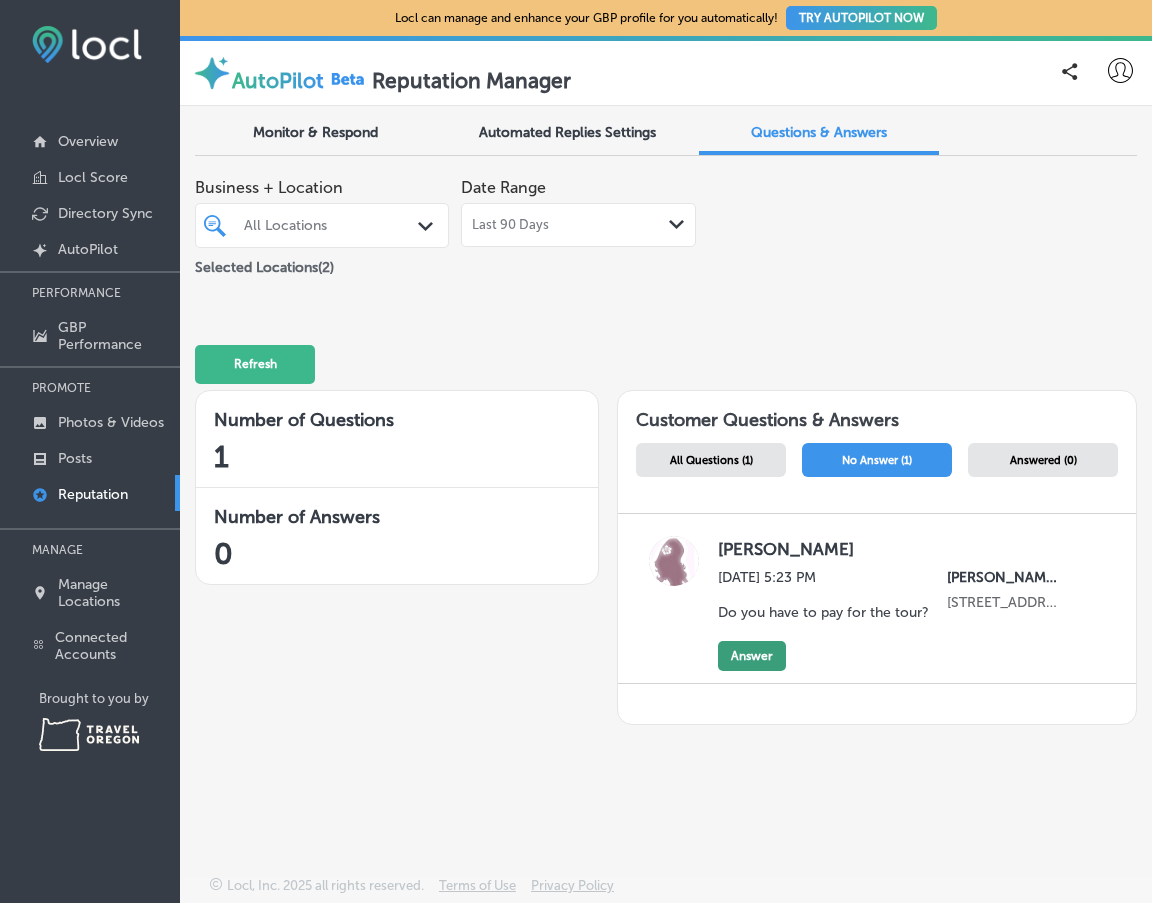 click on "Answer" 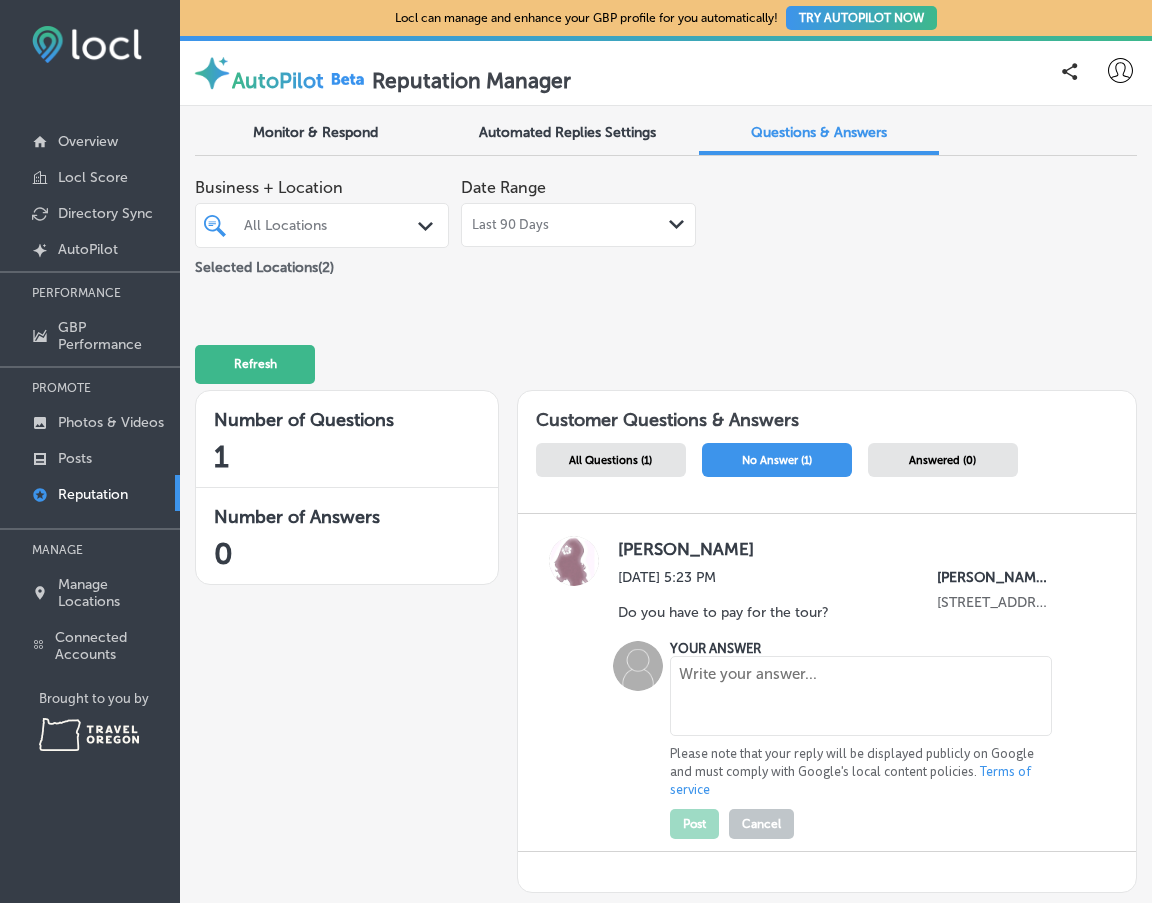 click at bounding box center [861, 696] 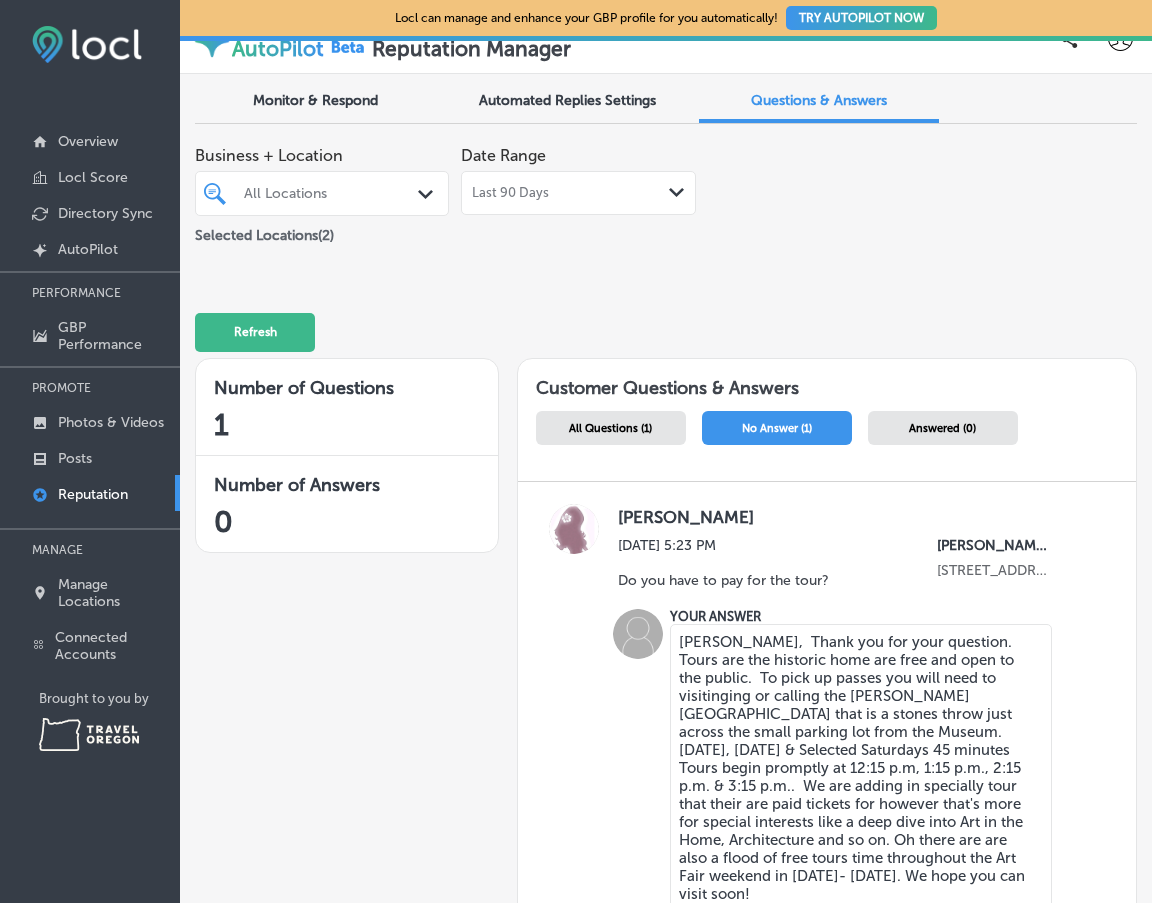 scroll, scrollTop: 319, scrollLeft: 0, axis: vertical 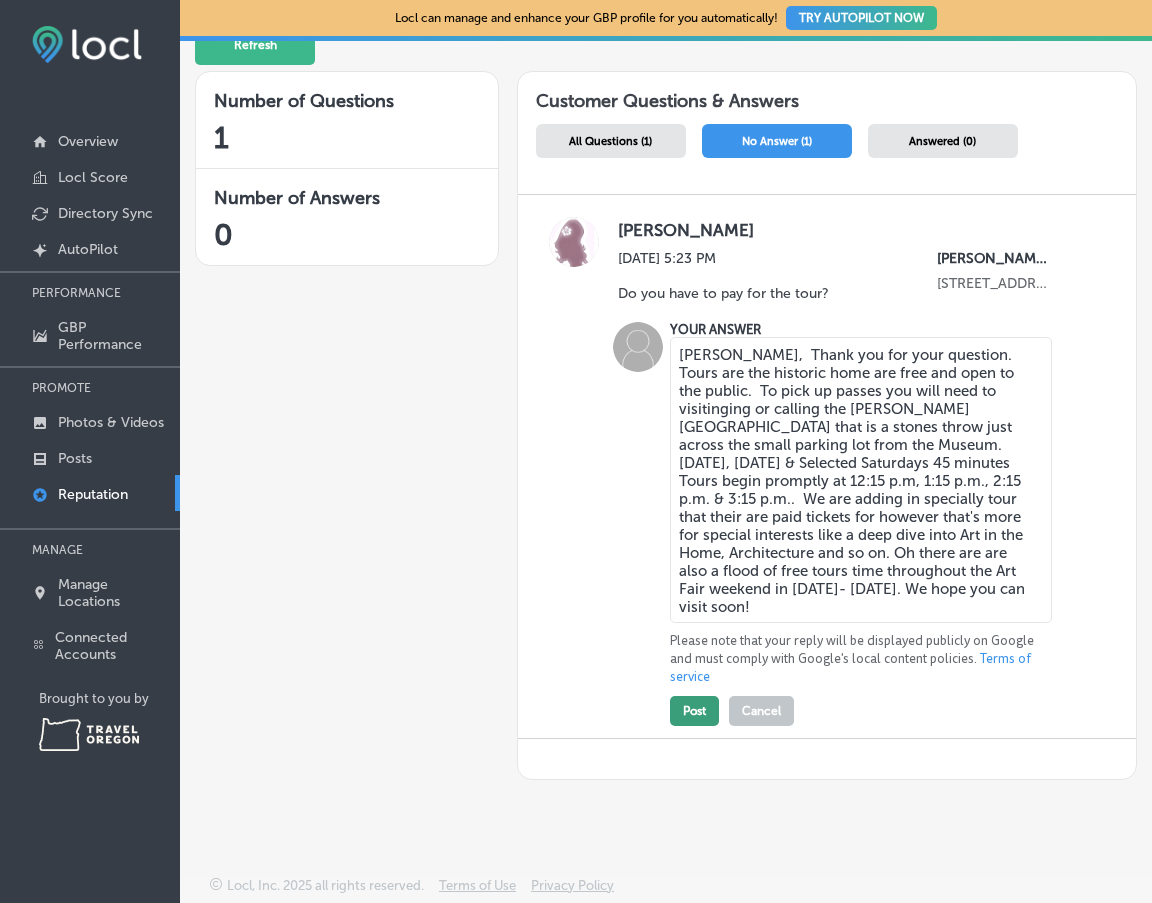 type on "[PERSON_NAME],  Thank you for your question.  Tours are the historic home are free and open to the public.  To pick up passes you will need to visitinging or calling the [PERSON_NAME][GEOGRAPHIC_DATA] that is a stones throw just across the small parking lot from the Museum.  [DATE], [DATE] & Selected Saturdays 45 minutes Tours begin promptly at 12:15 p.m, 1:15 p.m., 2:15 p.m. & 3:15 p.m..  We are adding in specially tour that their are paid tickets for however that's more for special interests like a deep dive into Art in the Home, Architecture and so on. Oh there are are also a flood of free tours time throughout the Art Fair weekend in [DATE]- [DATE]. We hope you can visit soon!" 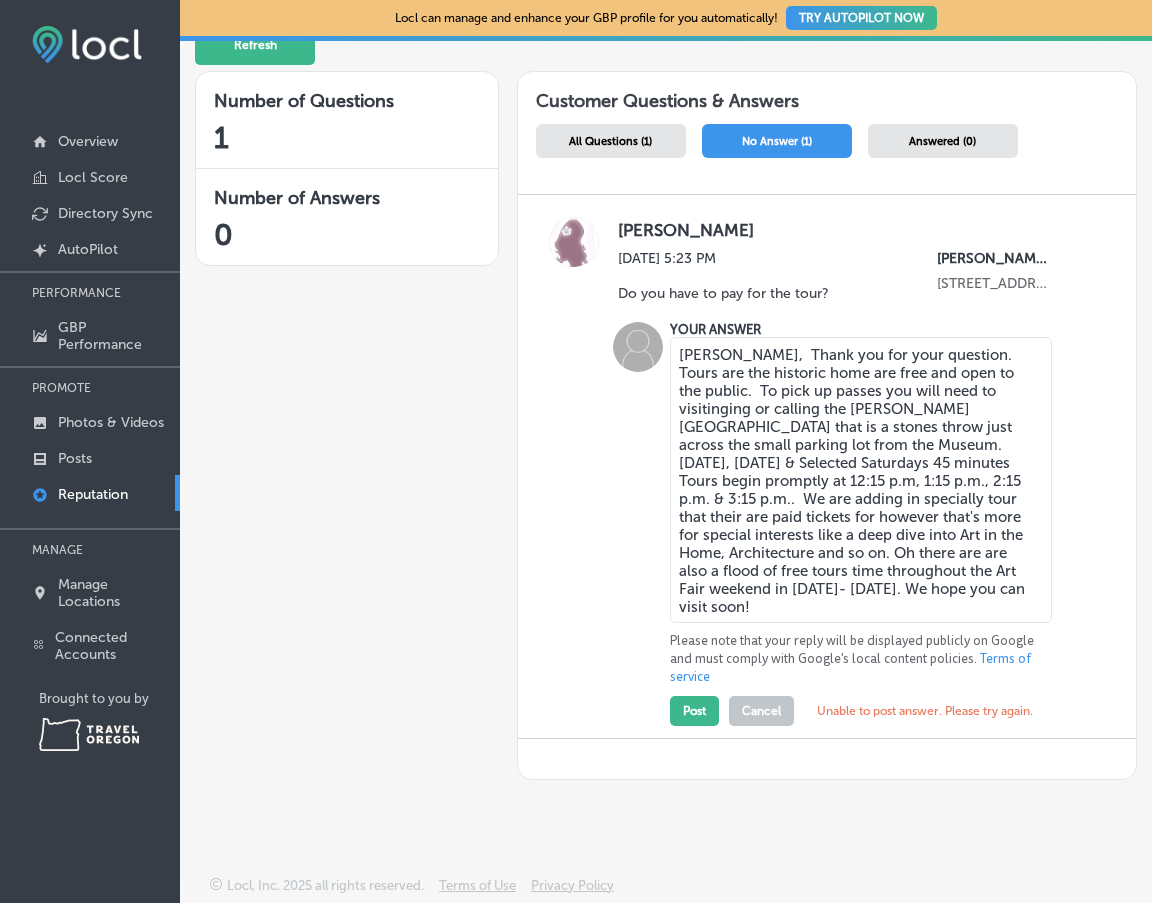 click at bounding box center [574, 472] 